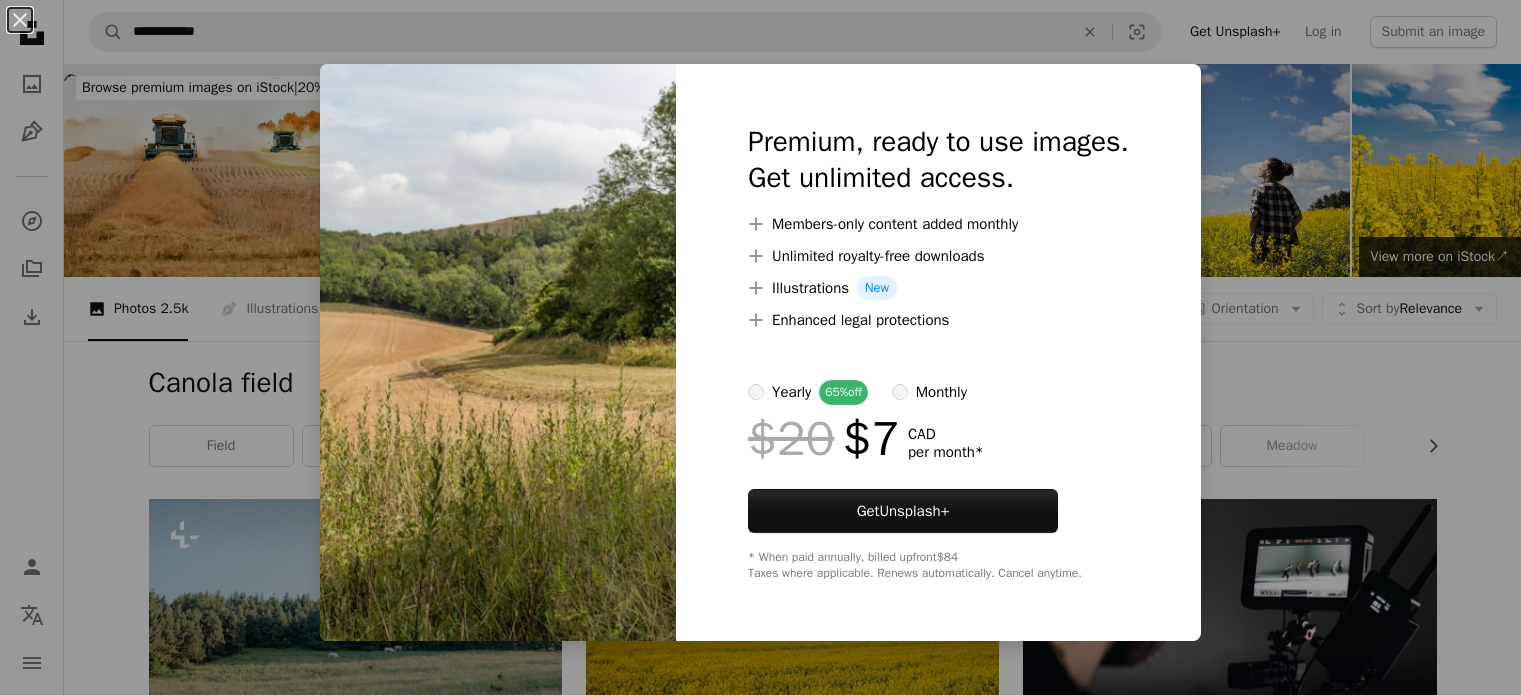 scroll, scrollTop: 6089, scrollLeft: 0, axis: vertical 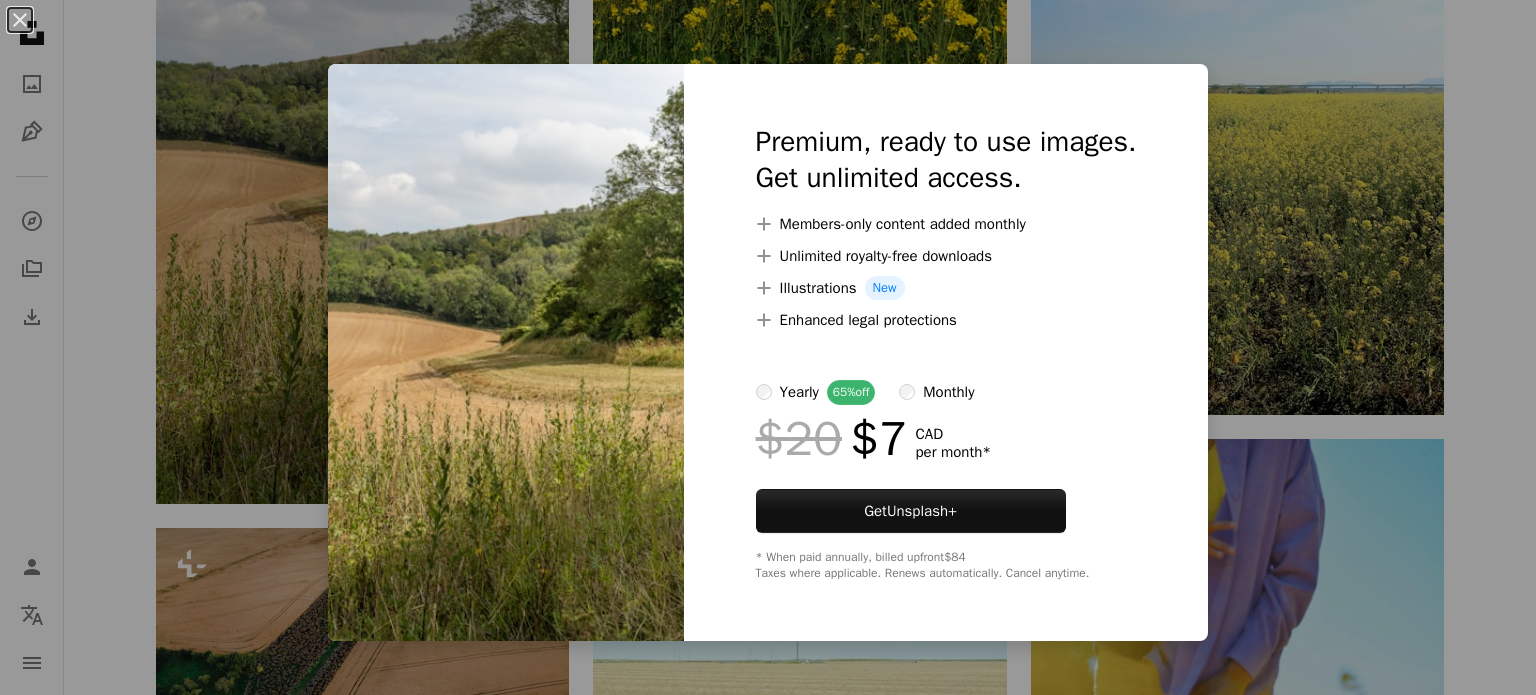 click on "An X shape Premium, ready to use images. Get unlimited access. A plus sign Members-only content added monthly A plus sign Unlimited royalty-free downloads A plus sign Illustrations  New A plus sign Enhanced legal protections yearly 65%  off monthly $20   $7 CAD per month * Get  Unsplash+ * When paid annually, billed upfront  $84 Taxes where applicable. Renews automatically. Cancel anytime." at bounding box center [768, 347] 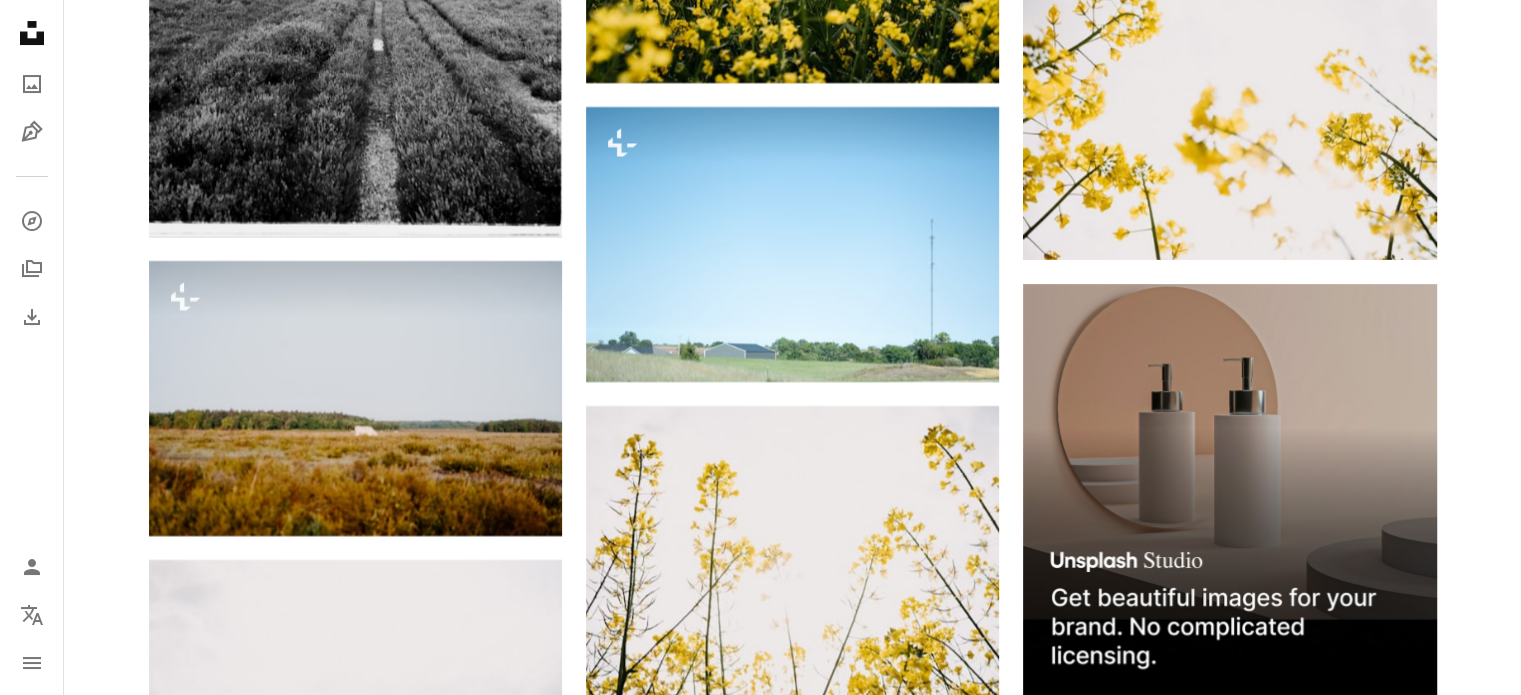 scroll, scrollTop: 8139, scrollLeft: 0, axis: vertical 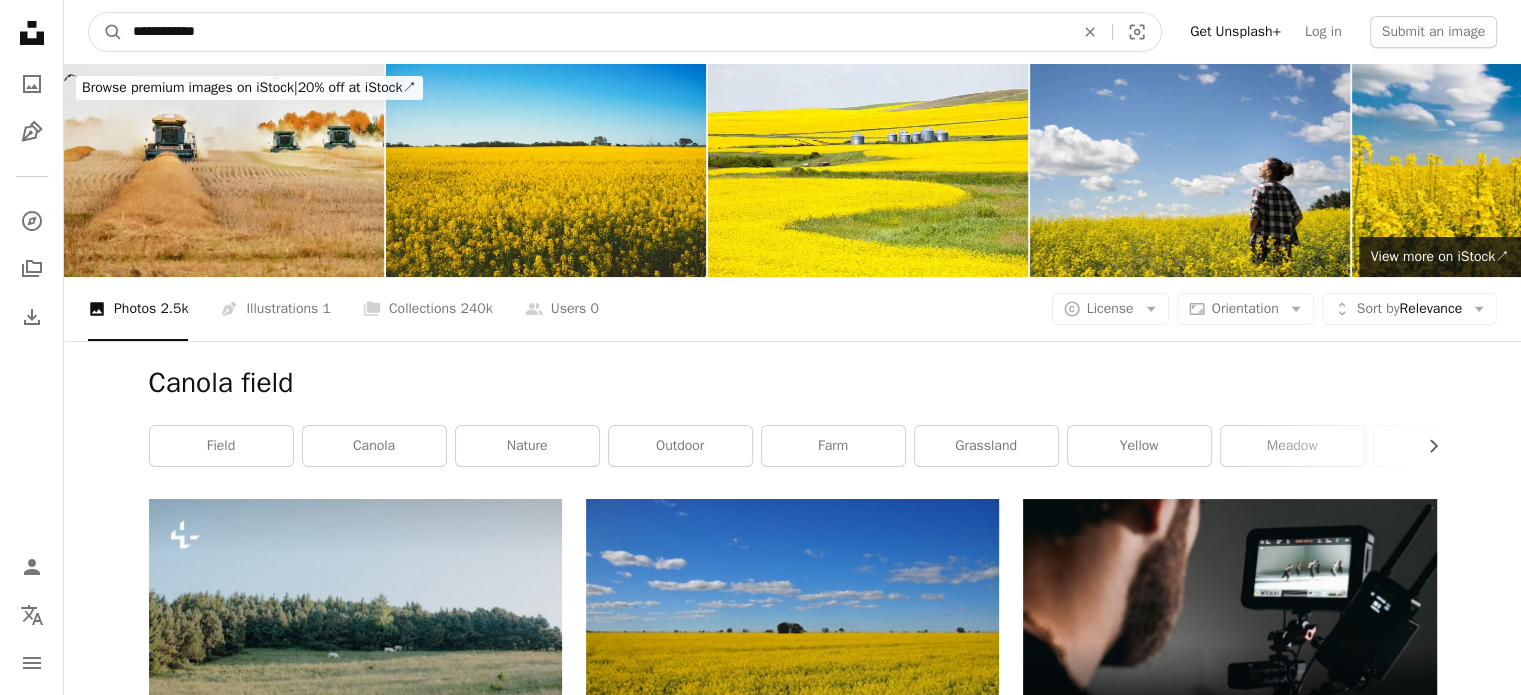 click on "**********" at bounding box center [595, 32] 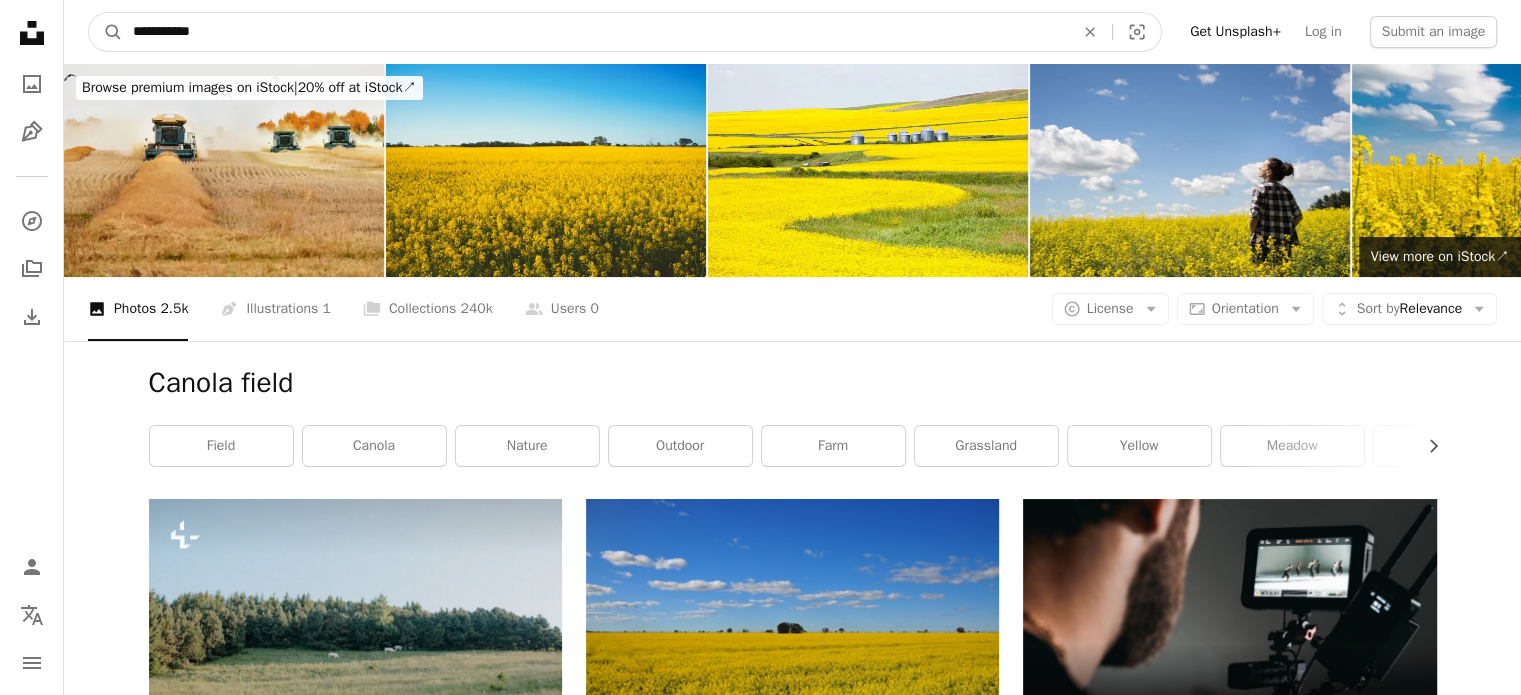 type on "**********" 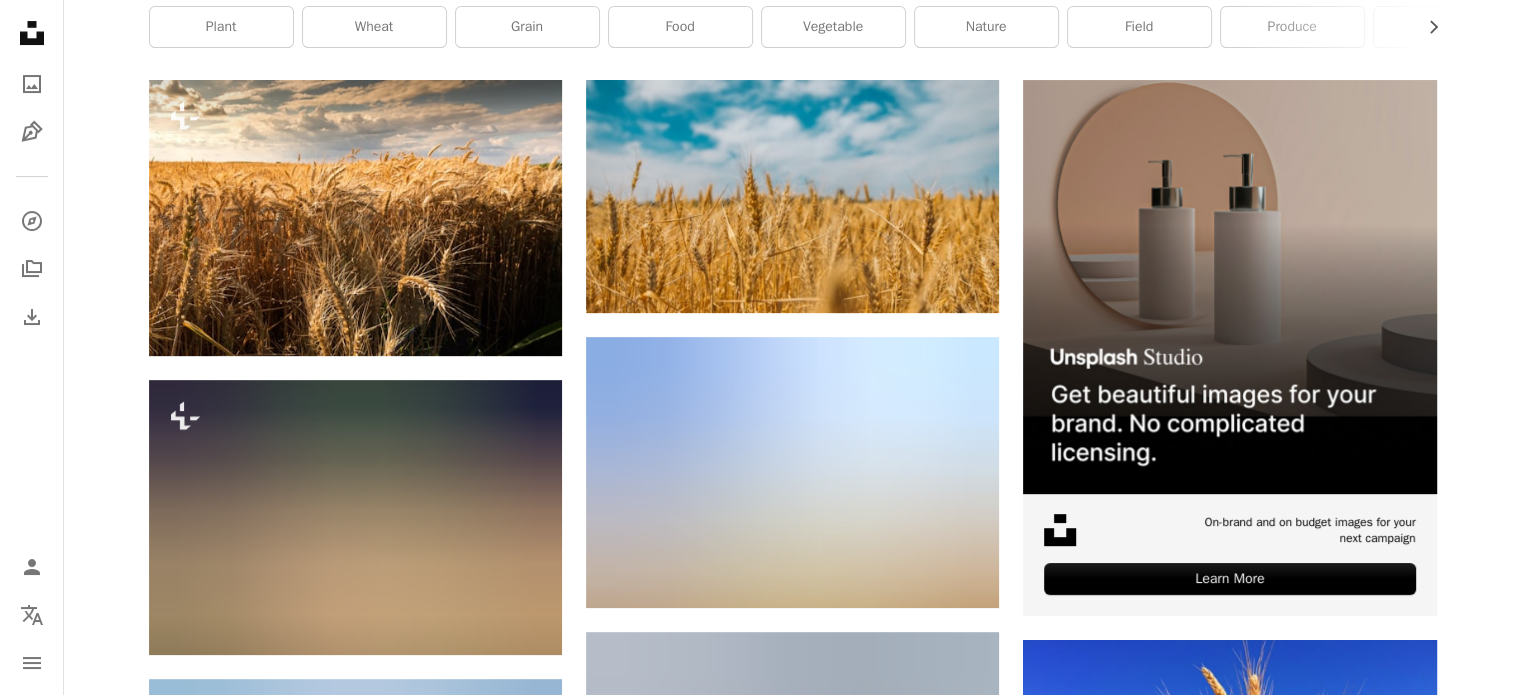 scroll, scrollTop: 441, scrollLeft: 0, axis: vertical 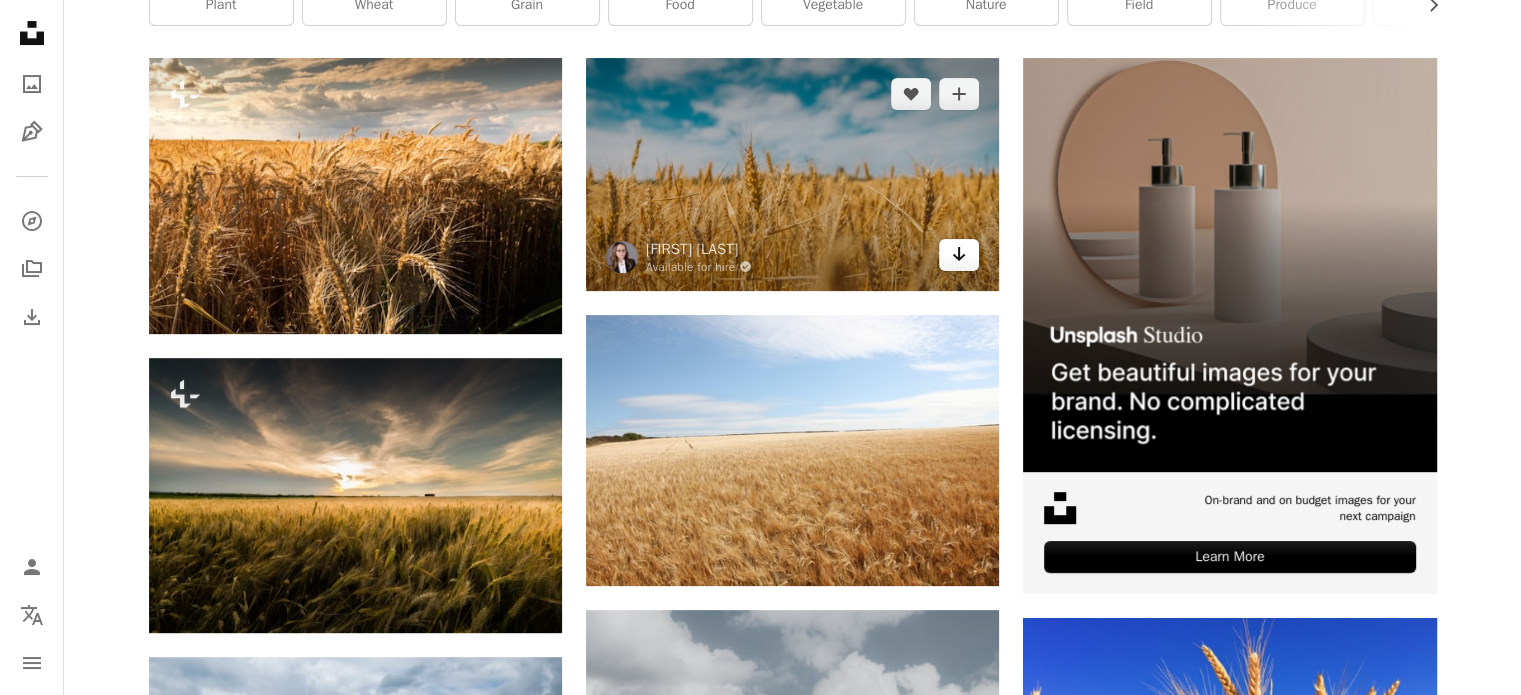 click on "Arrow pointing down" at bounding box center (959, 255) 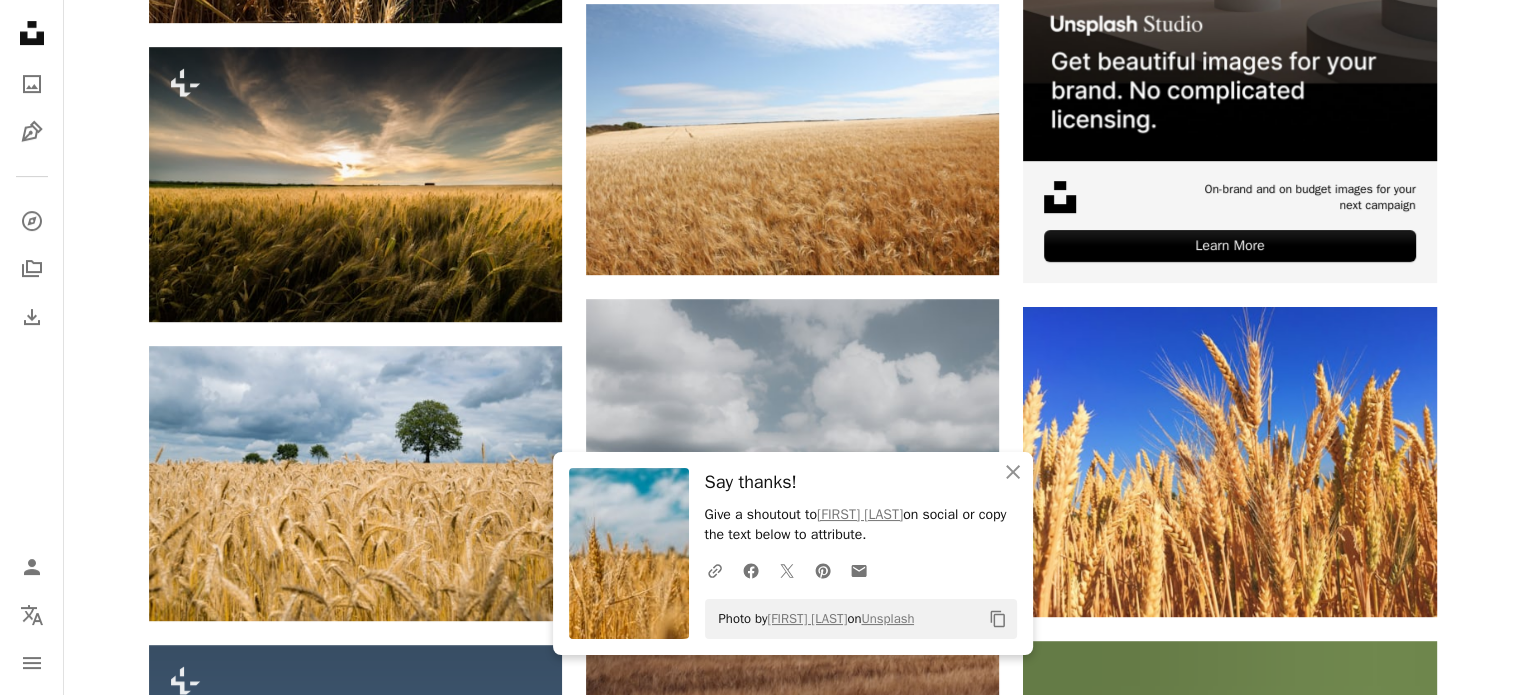 scroll, scrollTop: 757, scrollLeft: 0, axis: vertical 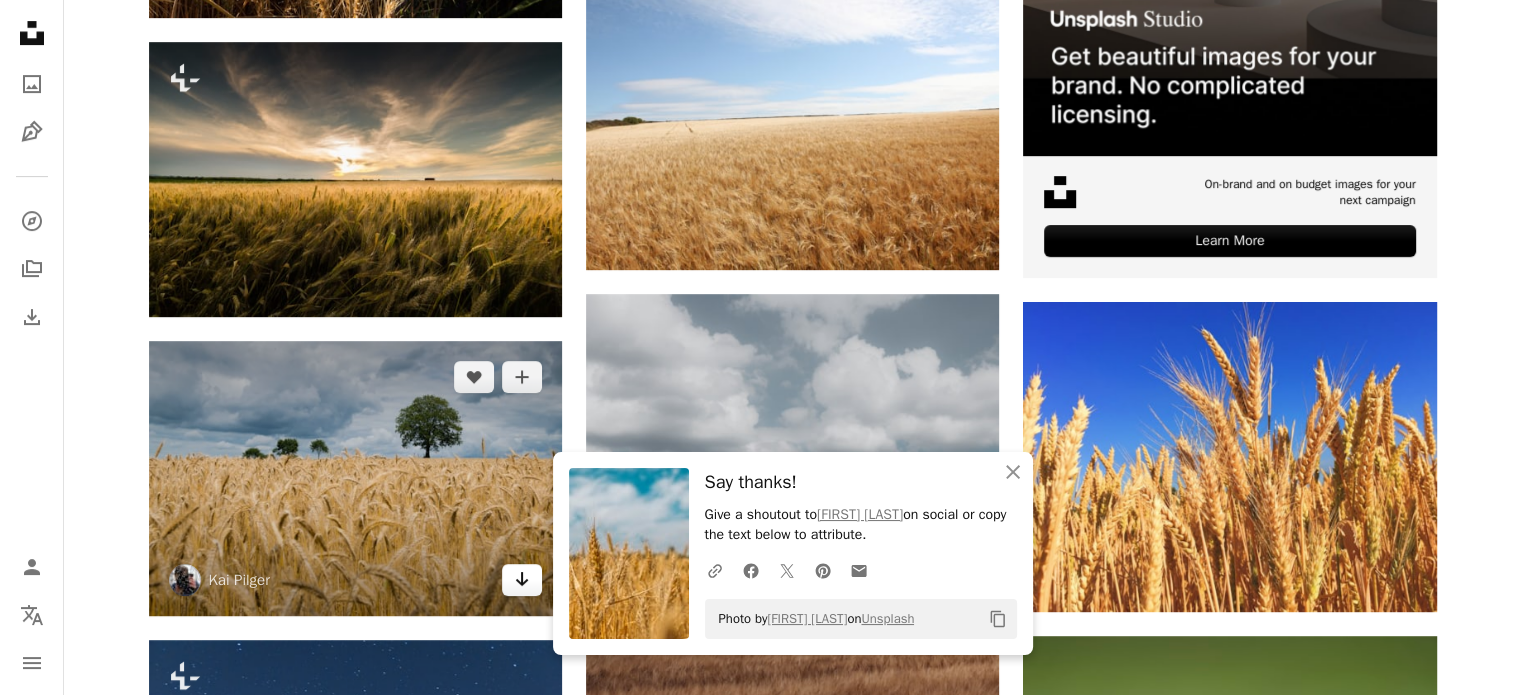 click on "Arrow pointing down" at bounding box center [522, 580] 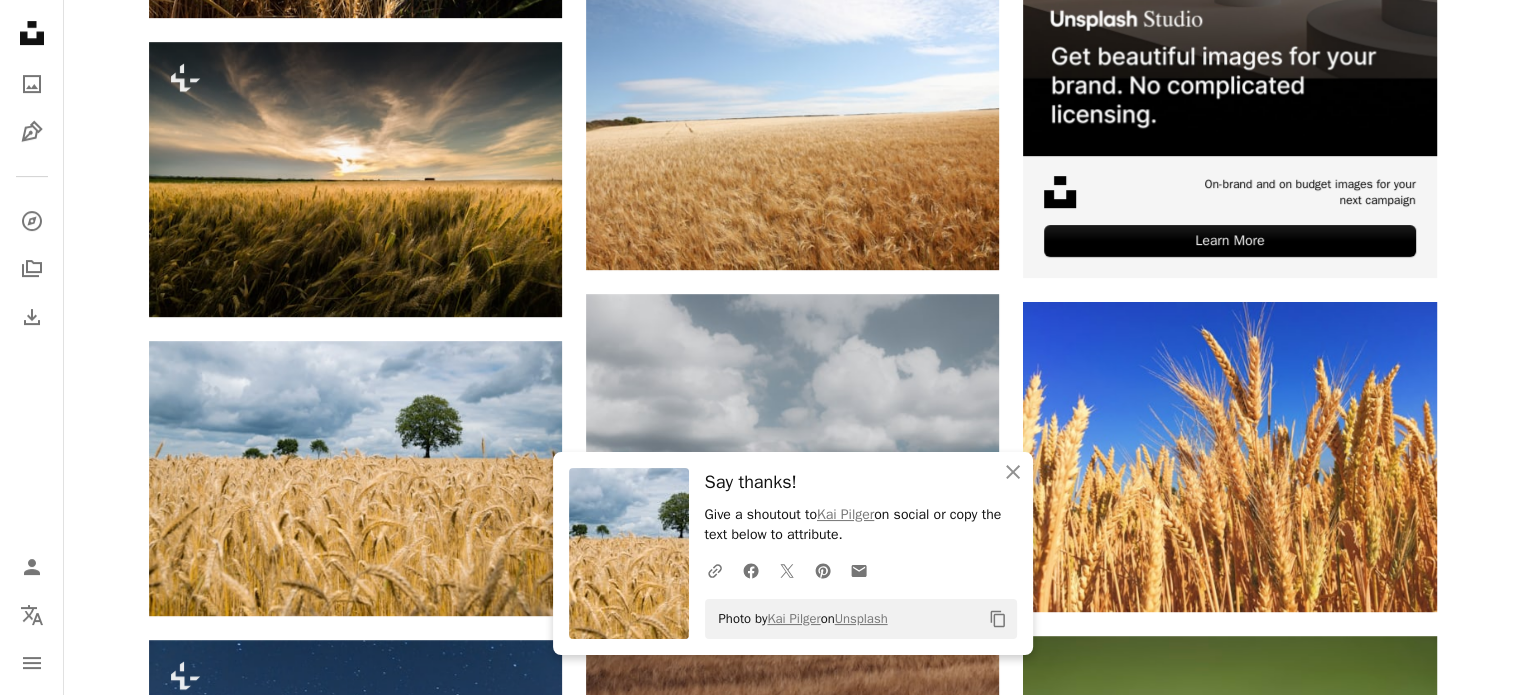 drag, startPoint x: 1519, startPoint y: 181, endPoint x: 1533, endPoint y: 218, distance: 39.56008 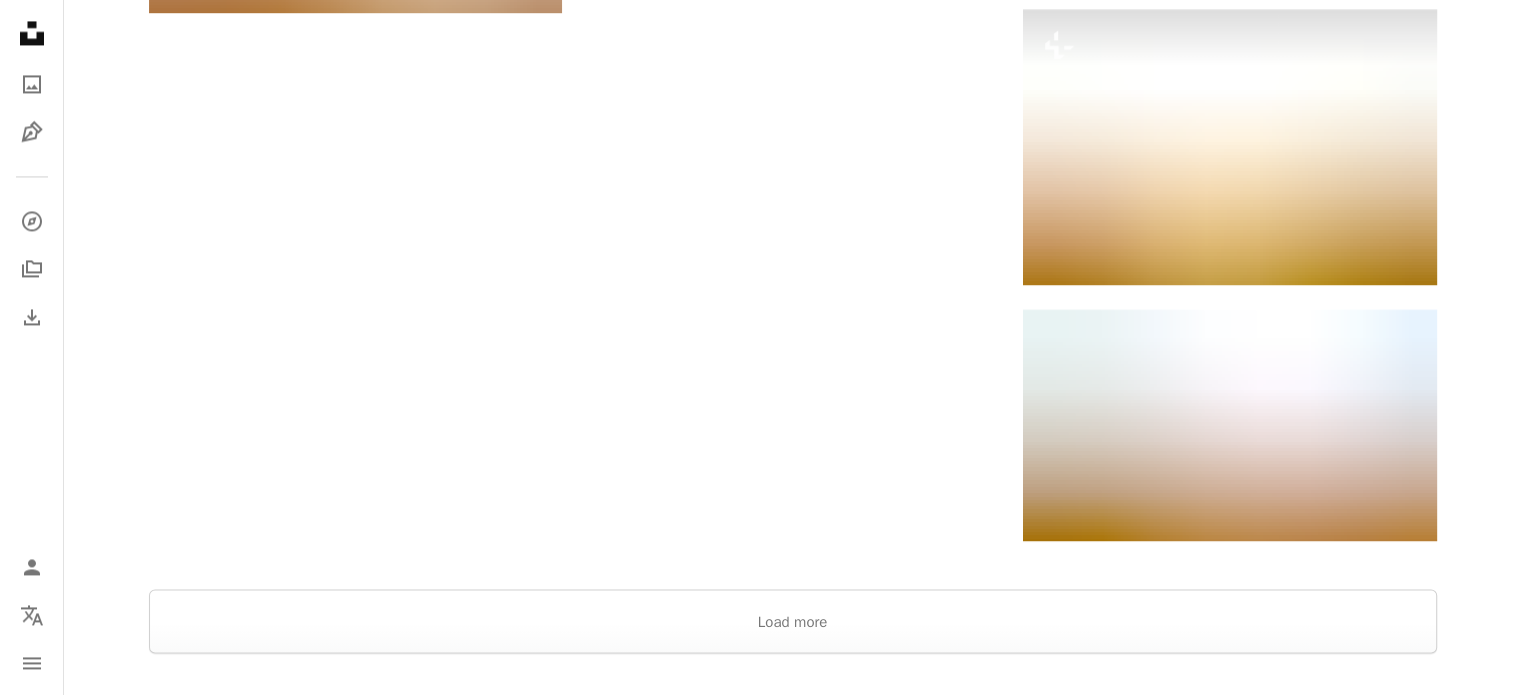 scroll, scrollTop: 3470, scrollLeft: 0, axis: vertical 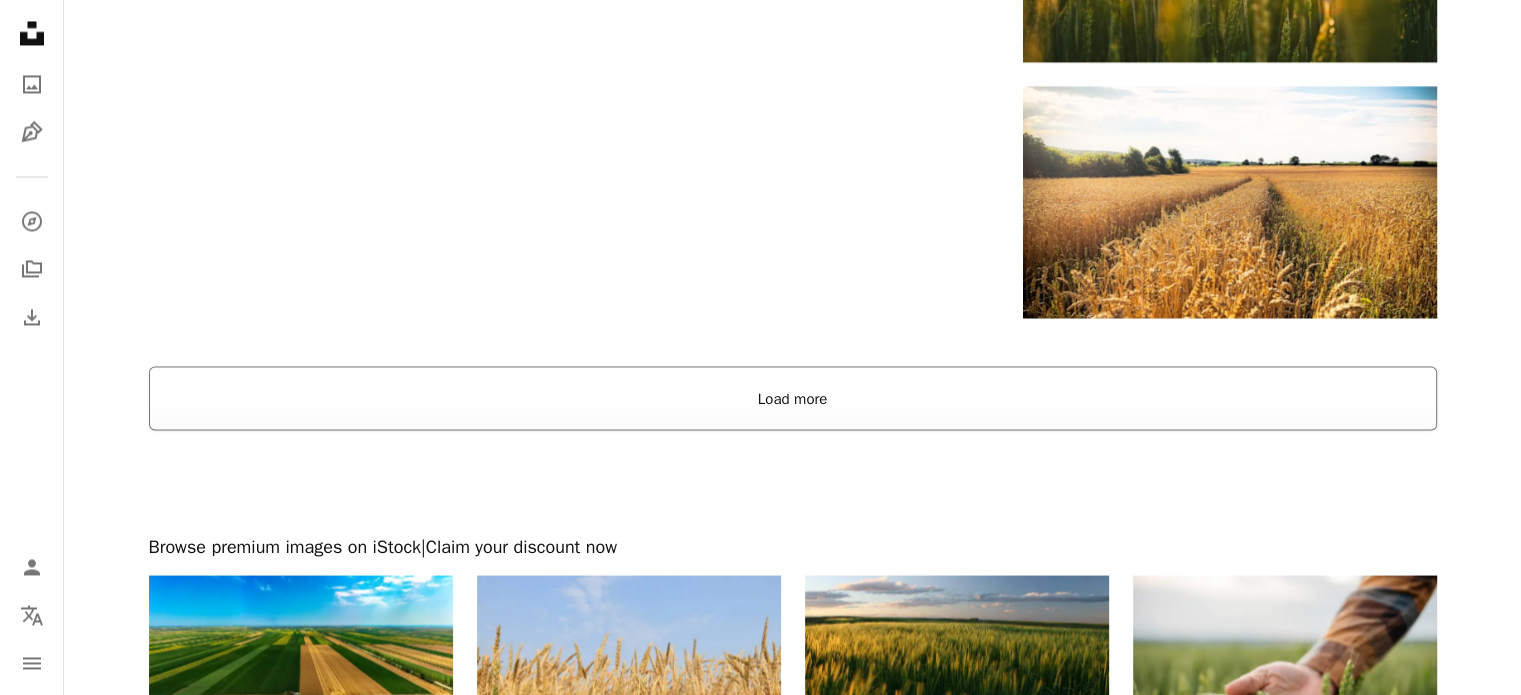 click on "Load more" at bounding box center (793, 398) 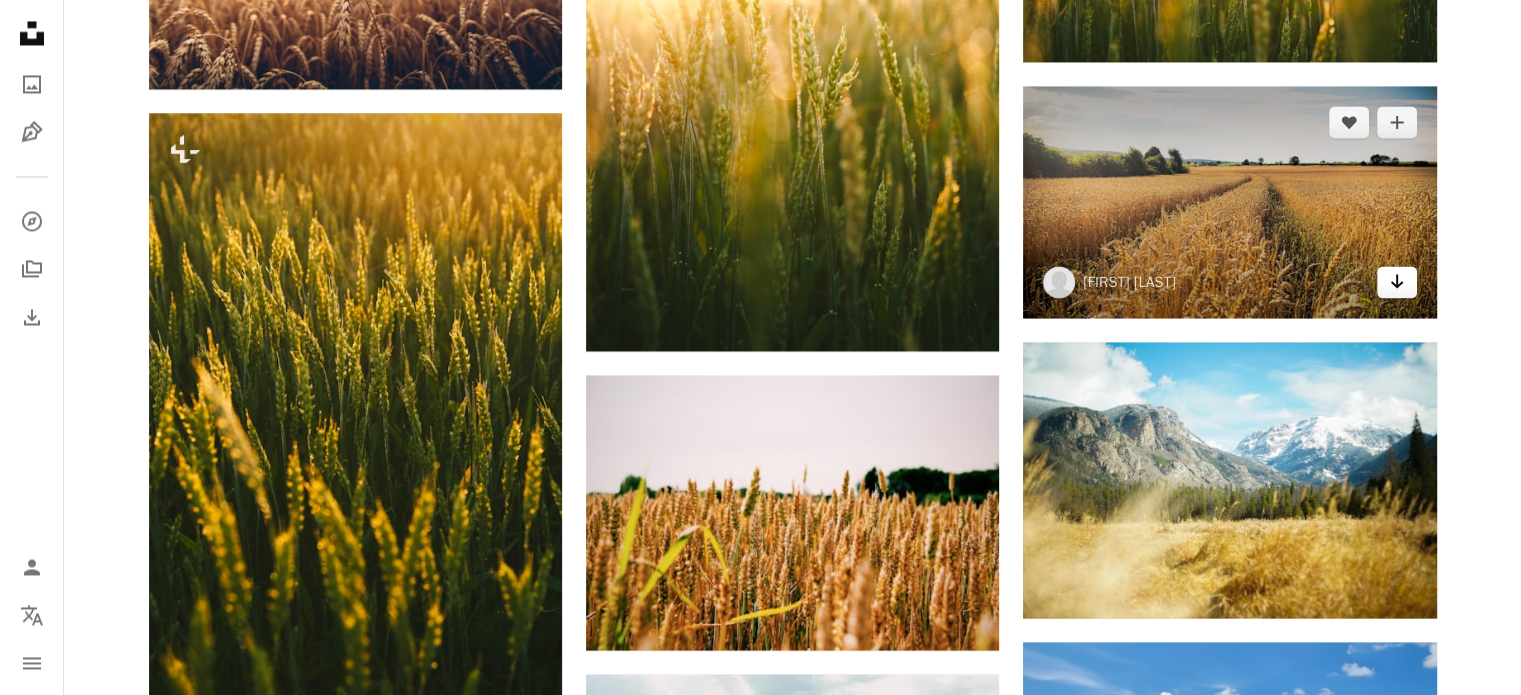 click on "Arrow pointing down" 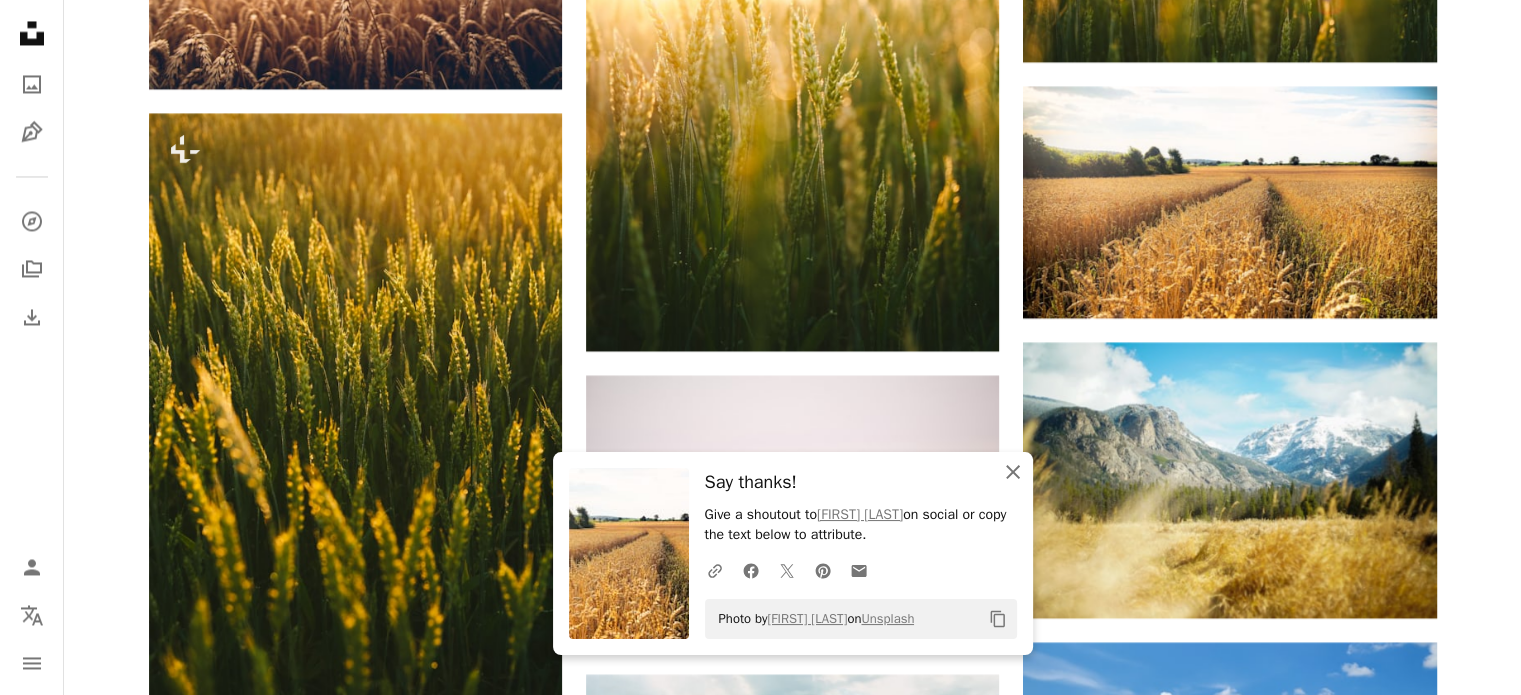 click 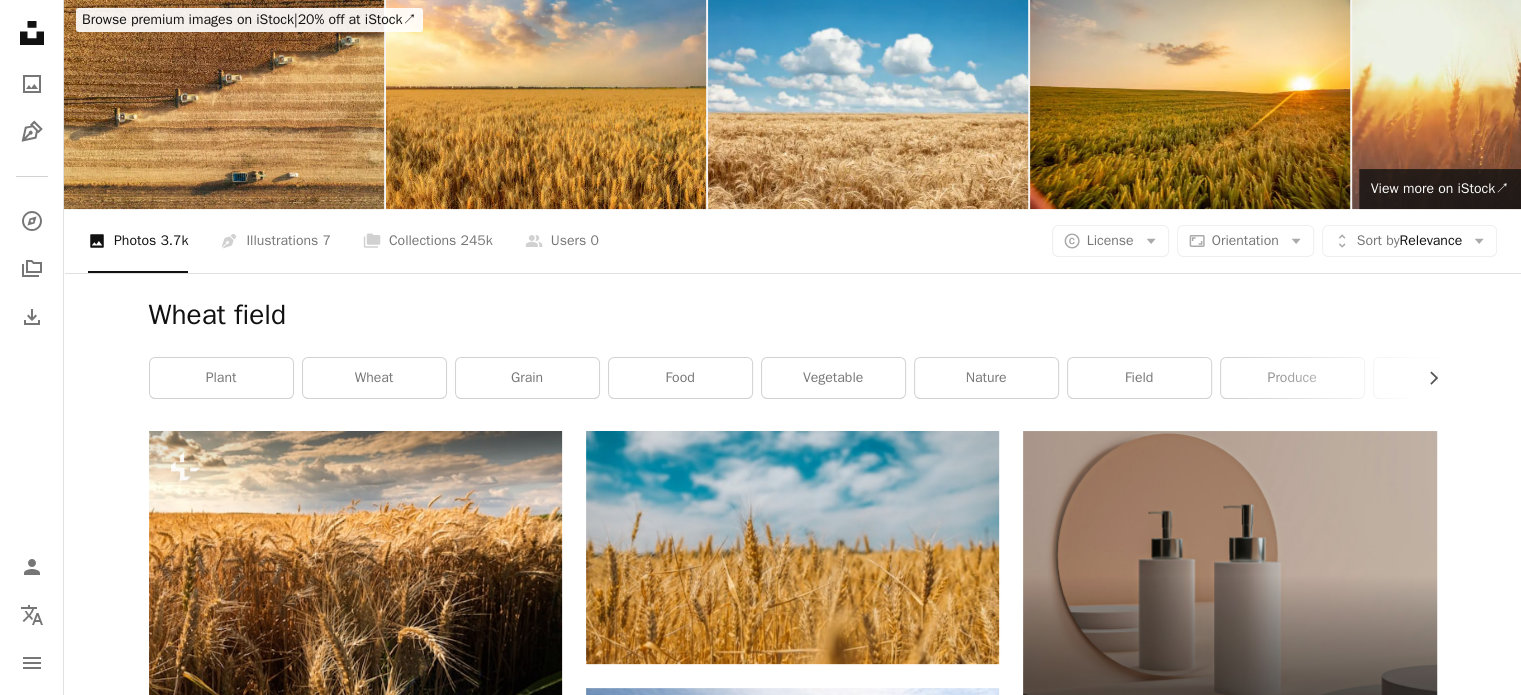 scroll, scrollTop: 0, scrollLeft: 0, axis: both 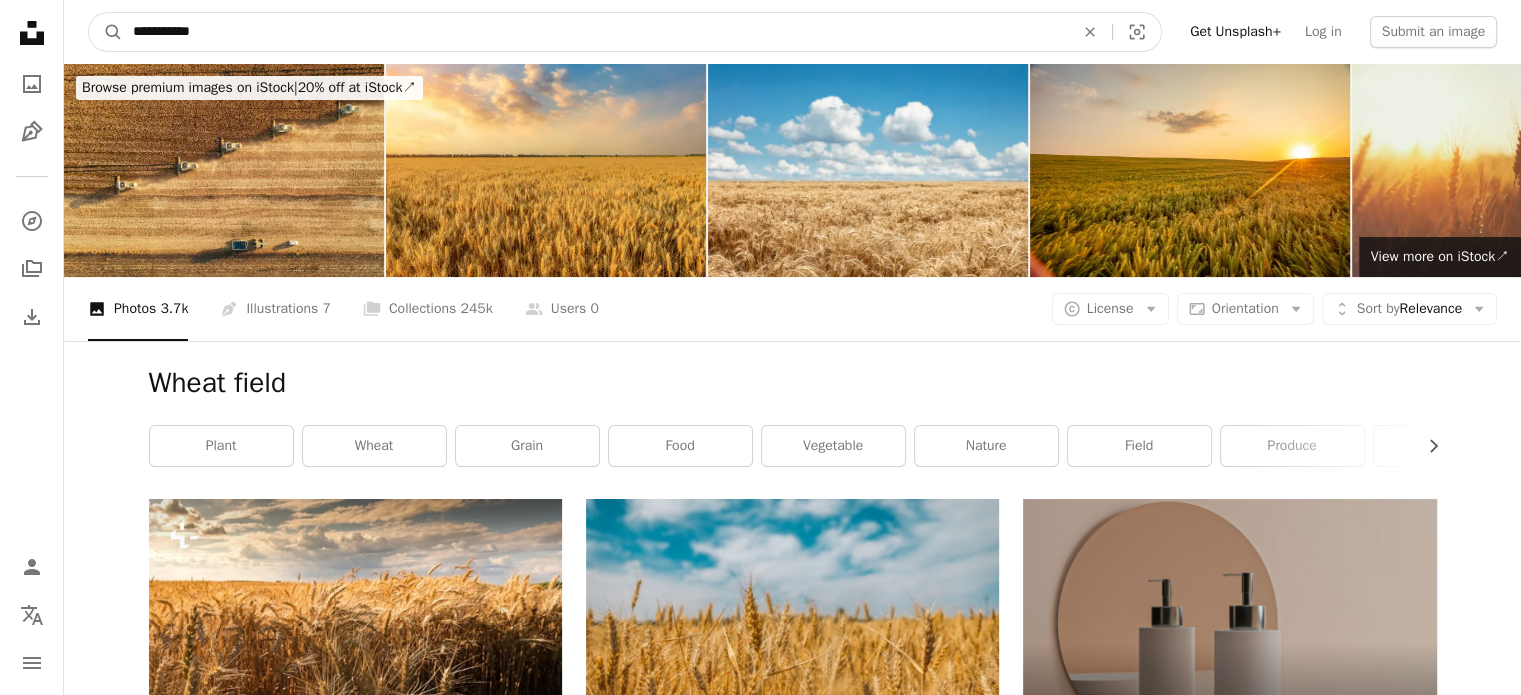 drag, startPoint x: 224, startPoint y: 31, endPoint x: 0, endPoint y: 35, distance: 224.0357 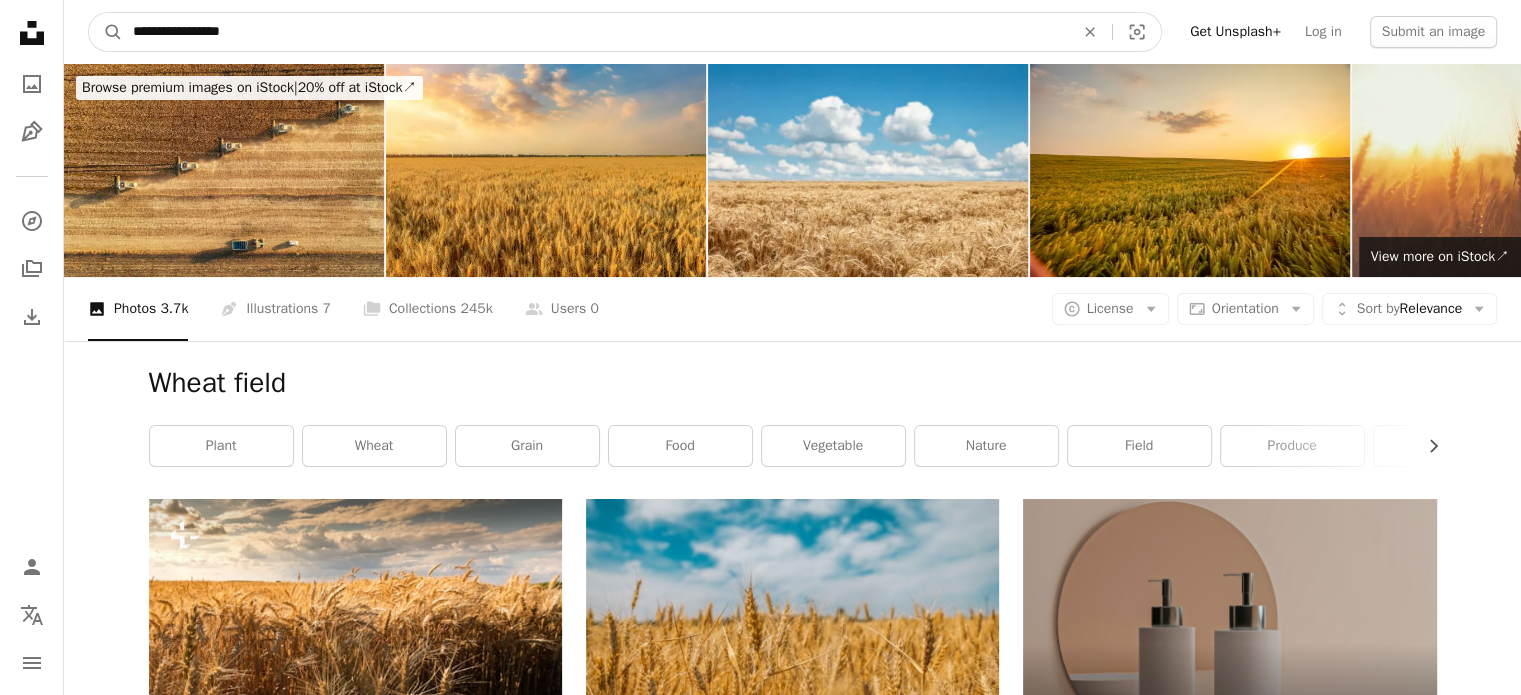 type on "**********" 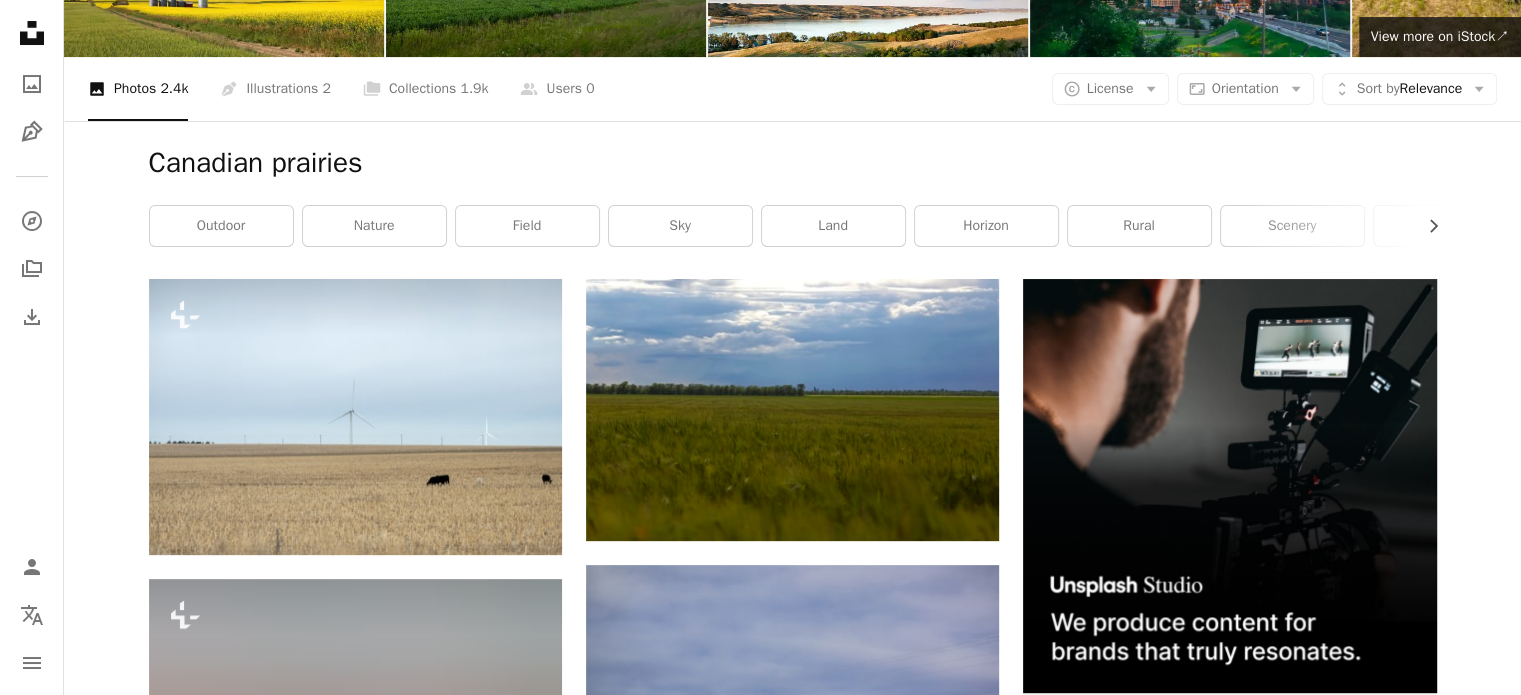 scroll, scrollTop: 300, scrollLeft: 0, axis: vertical 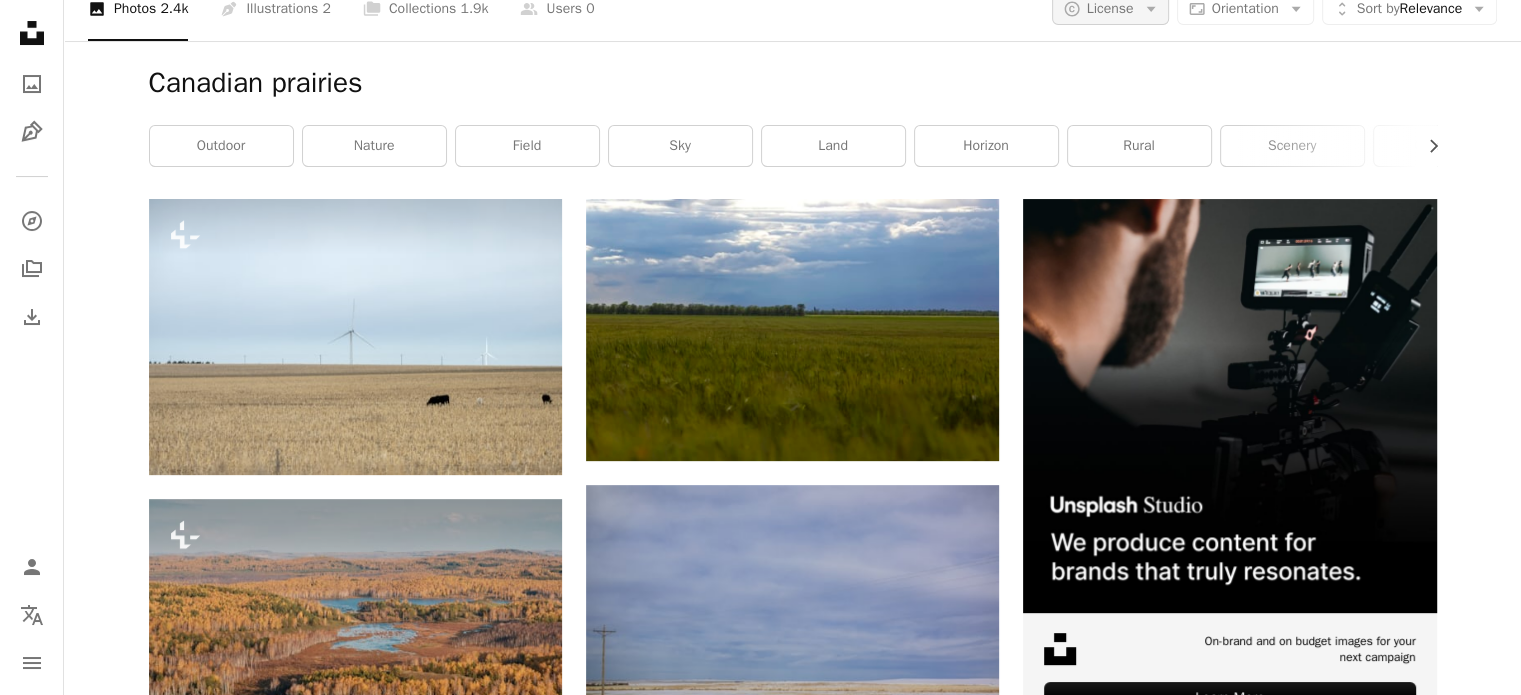 click on "License" at bounding box center (1110, 8) 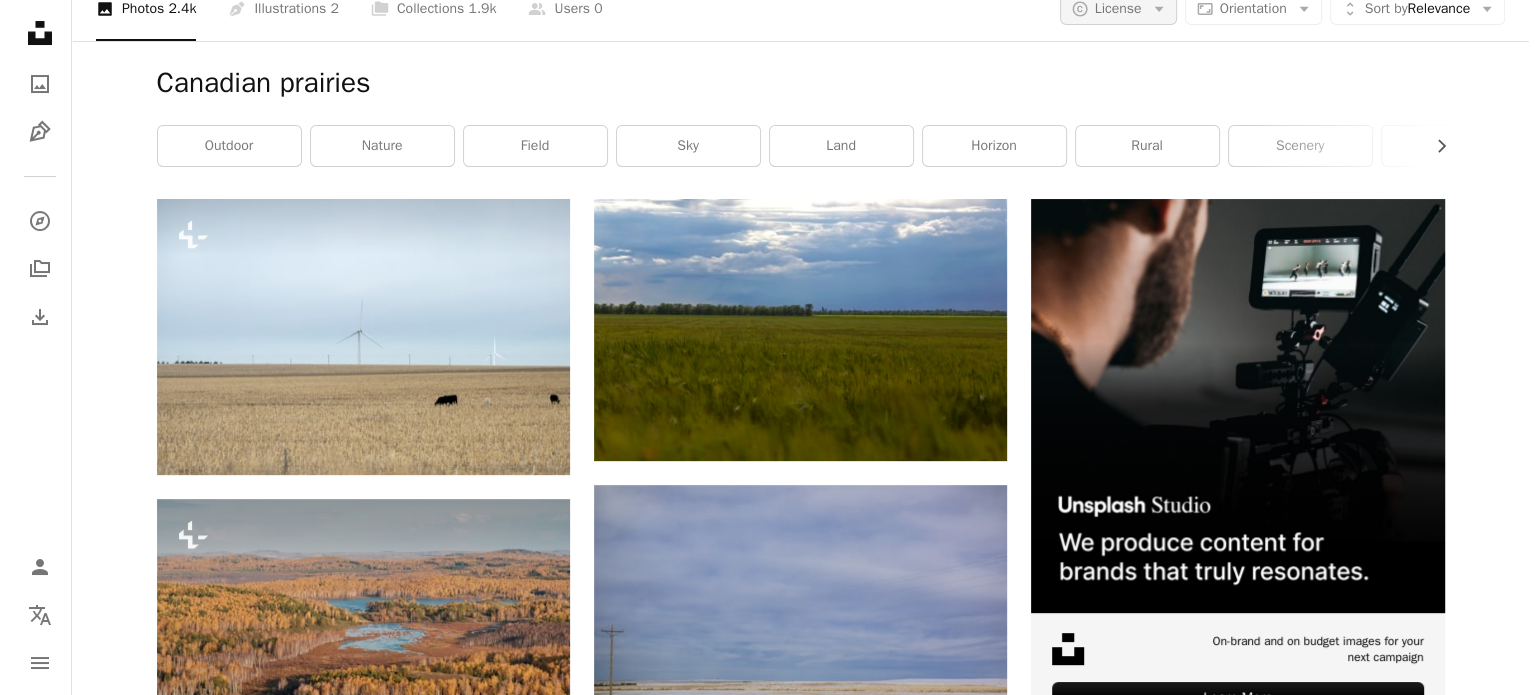 scroll, scrollTop: 0, scrollLeft: 0, axis: both 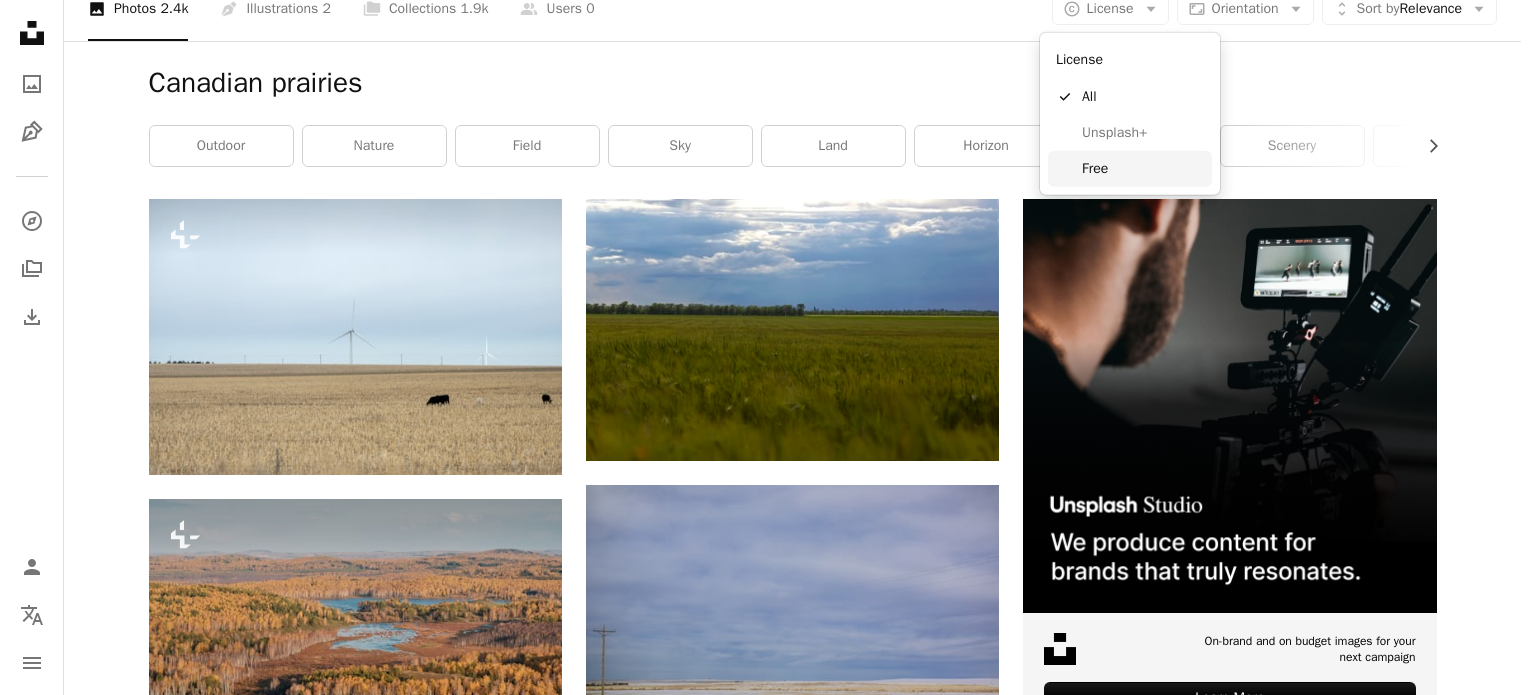 click on "Free" at bounding box center (1143, 169) 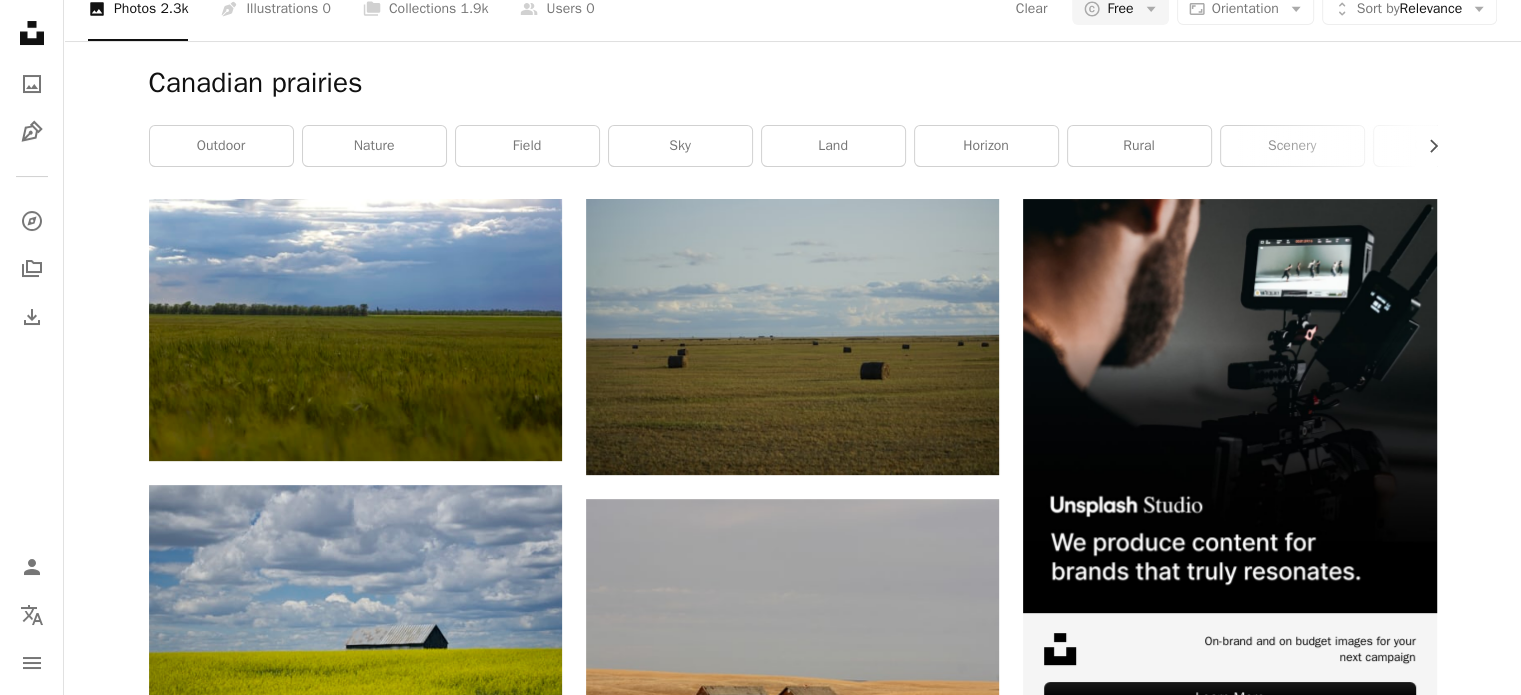 scroll, scrollTop: 2751, scrollLeft: 0, axis: vertical 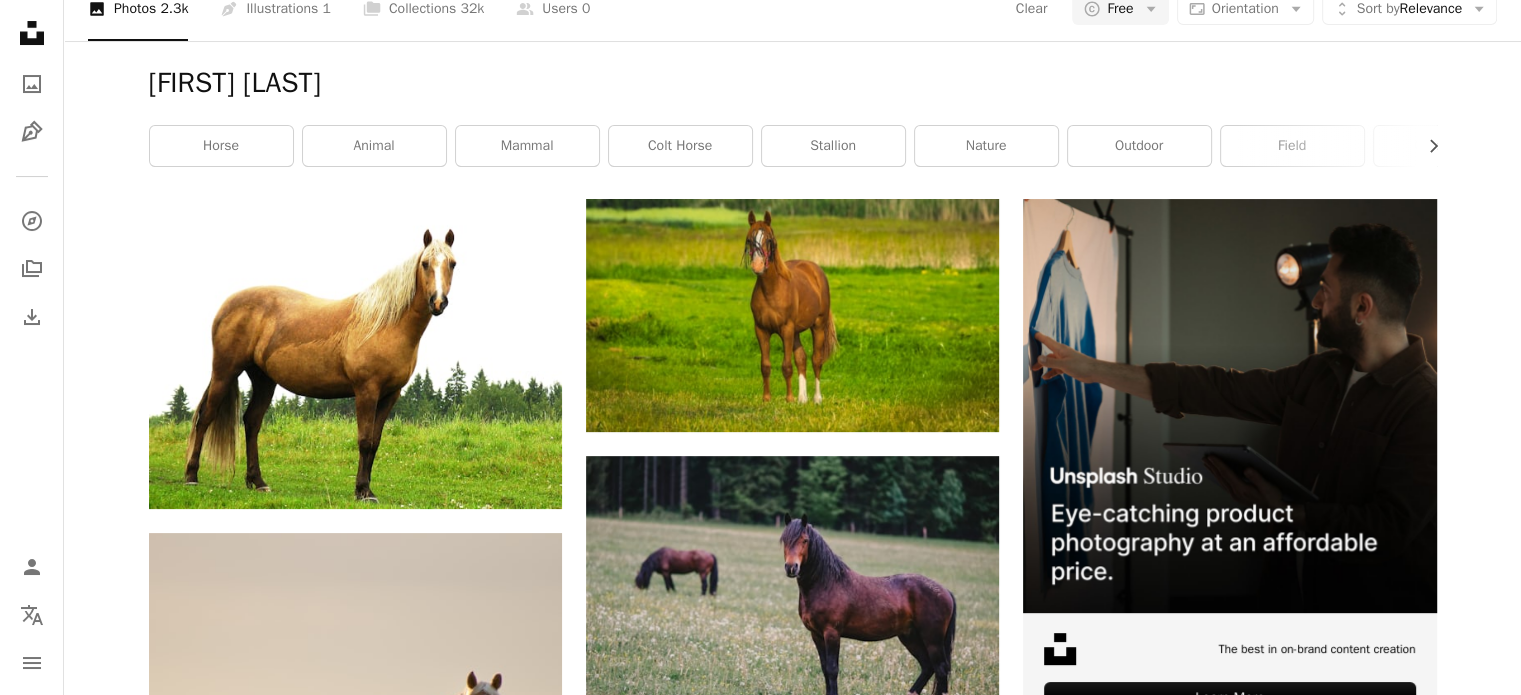 click on "Arrow pointing down" at bounding box center (522, 1307) 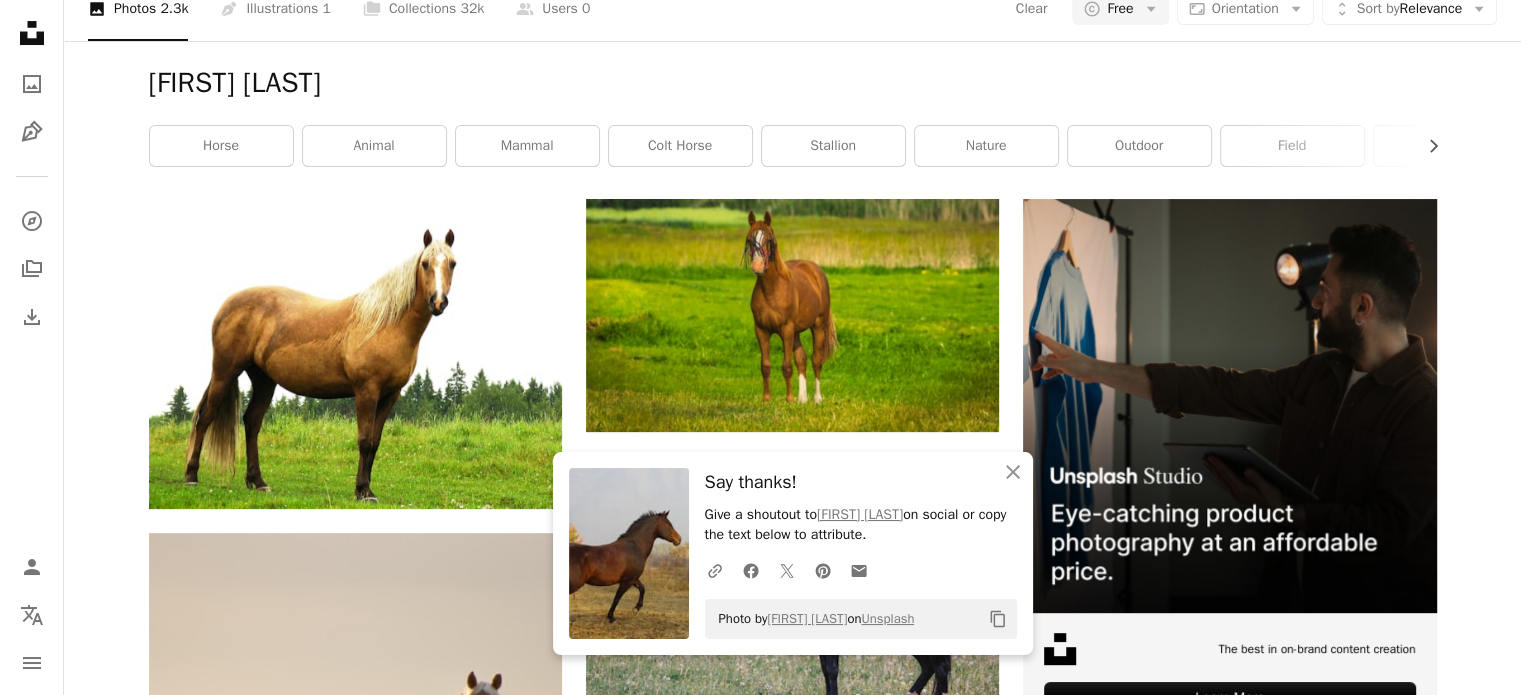 click on "[FIRST] [LAST]" at bounding box center [255, 1307] 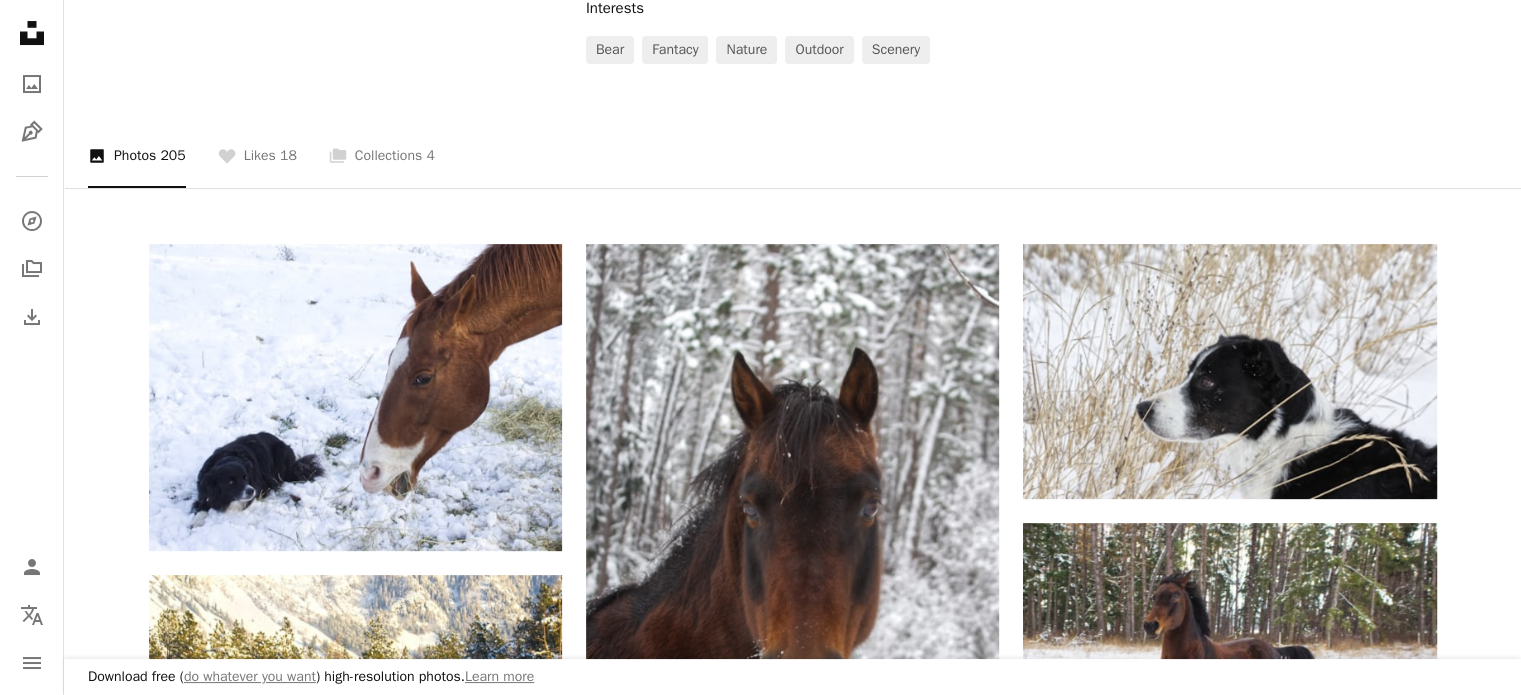scroll, scrollTop: 1210, scrollLeft: 0, axis: vertical 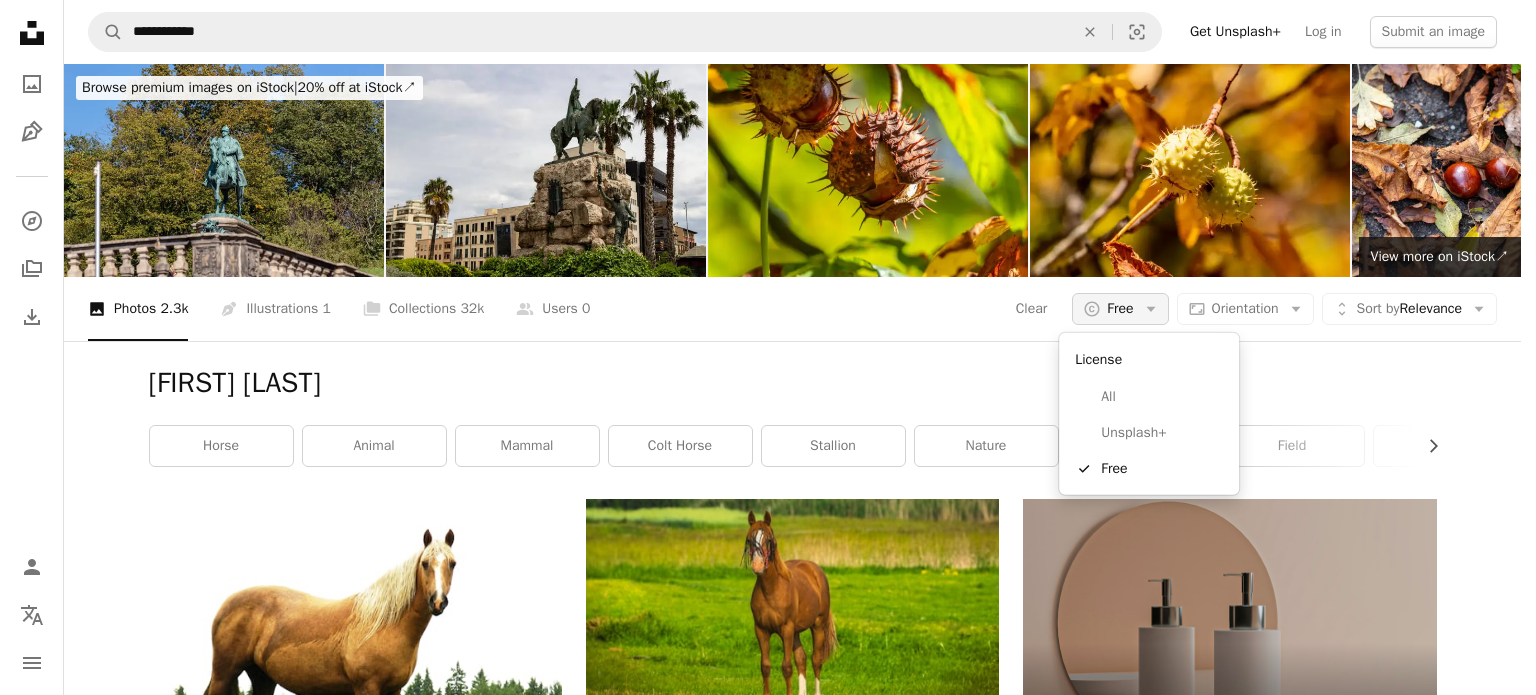 click on "Free" at bounding box center [1120, 309] 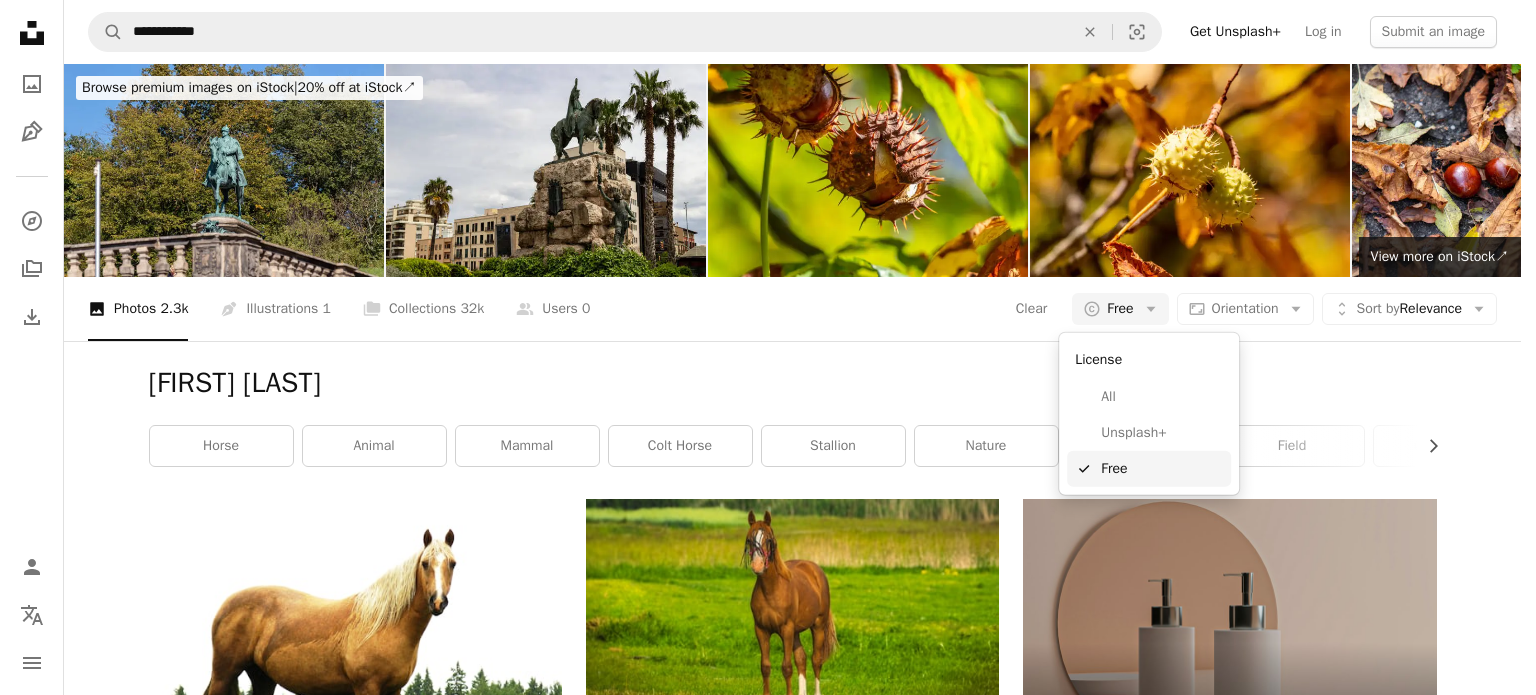click on "Free" at bounding box center (1162, 469) 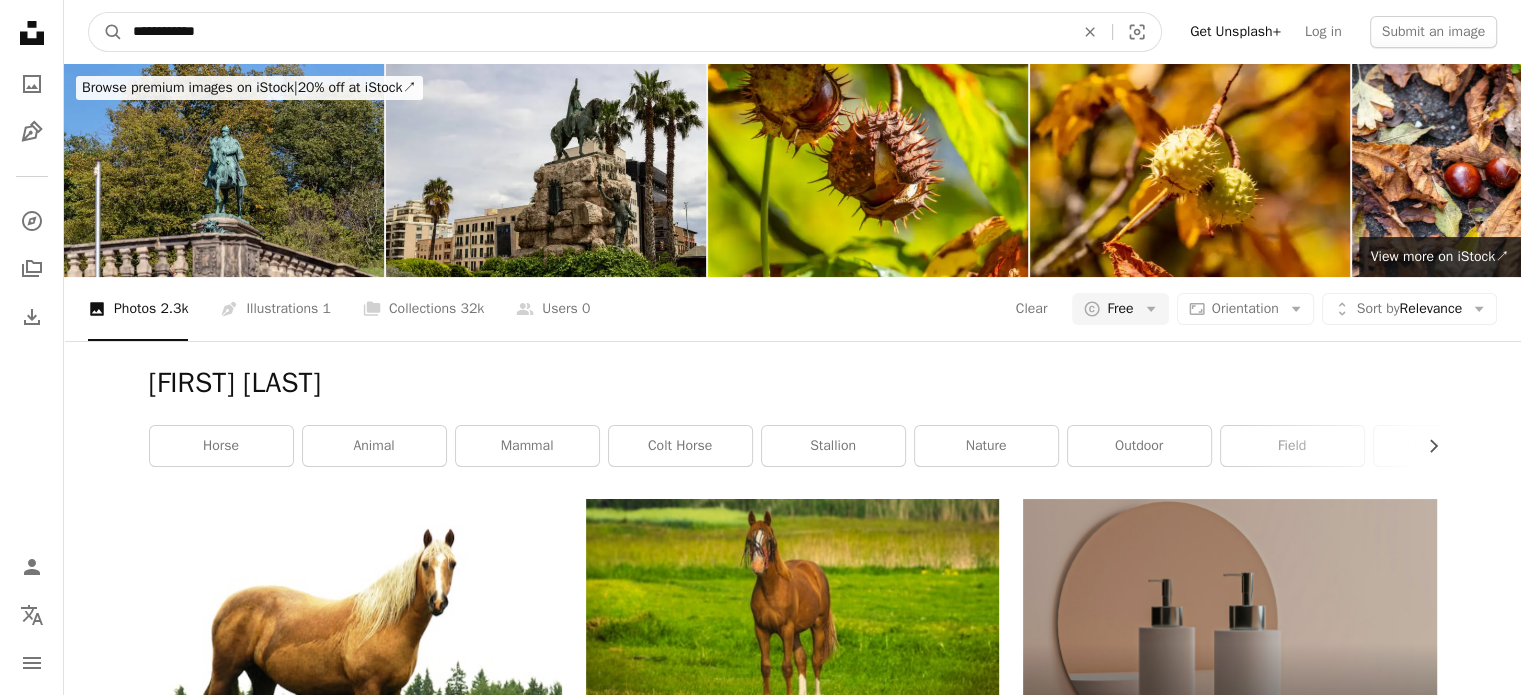drag, startPoint x: 245, startPoint y: 35, endPoint x: 28, endPoint y: 33, distance: 217.00922 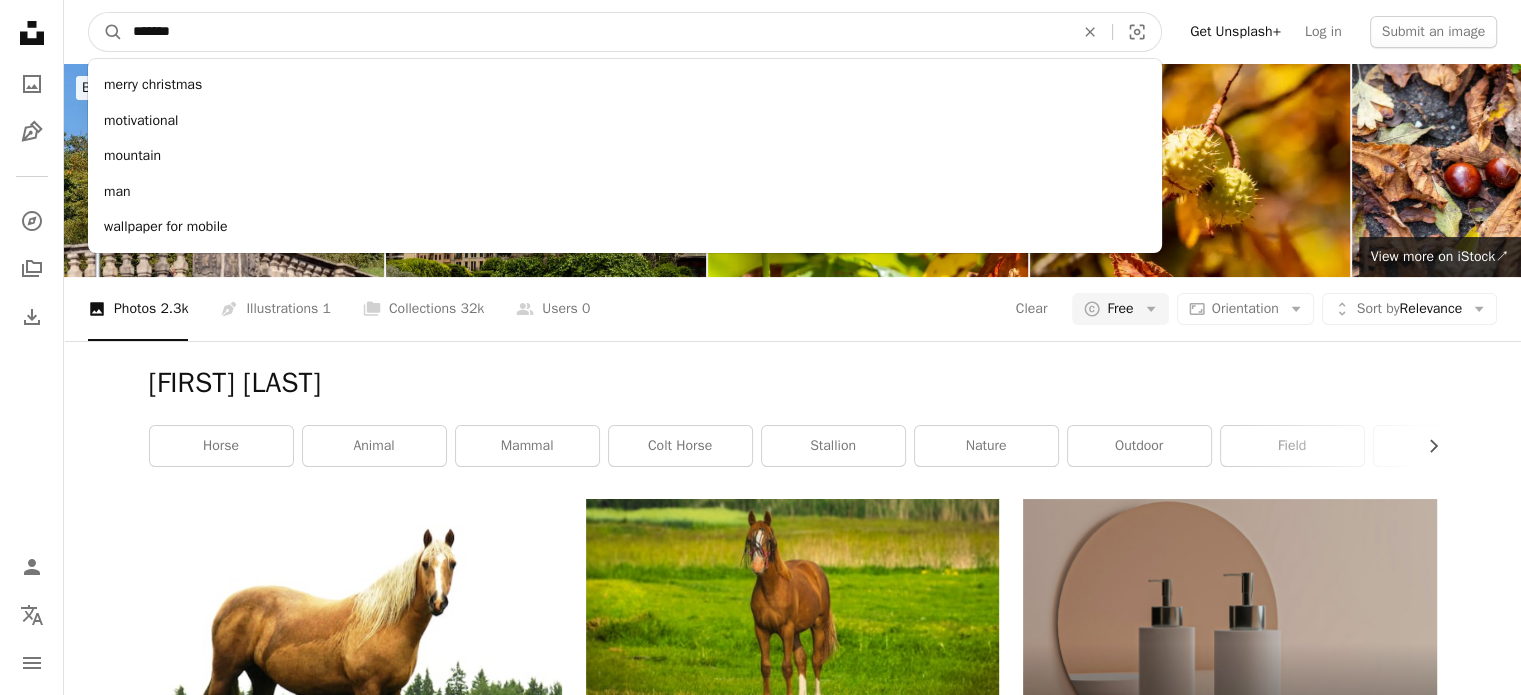 type on "********" 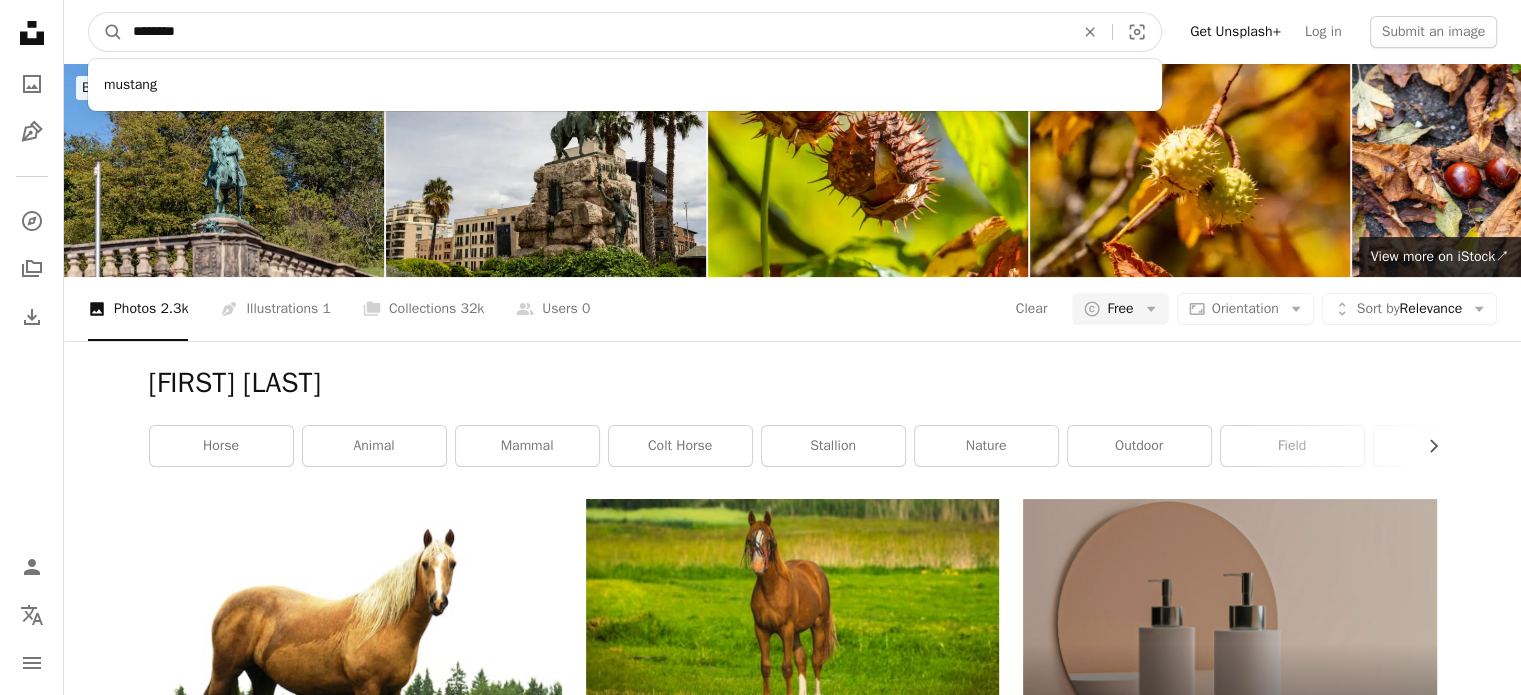 click on "A magnifying glass" at bounding box center [106, 32] 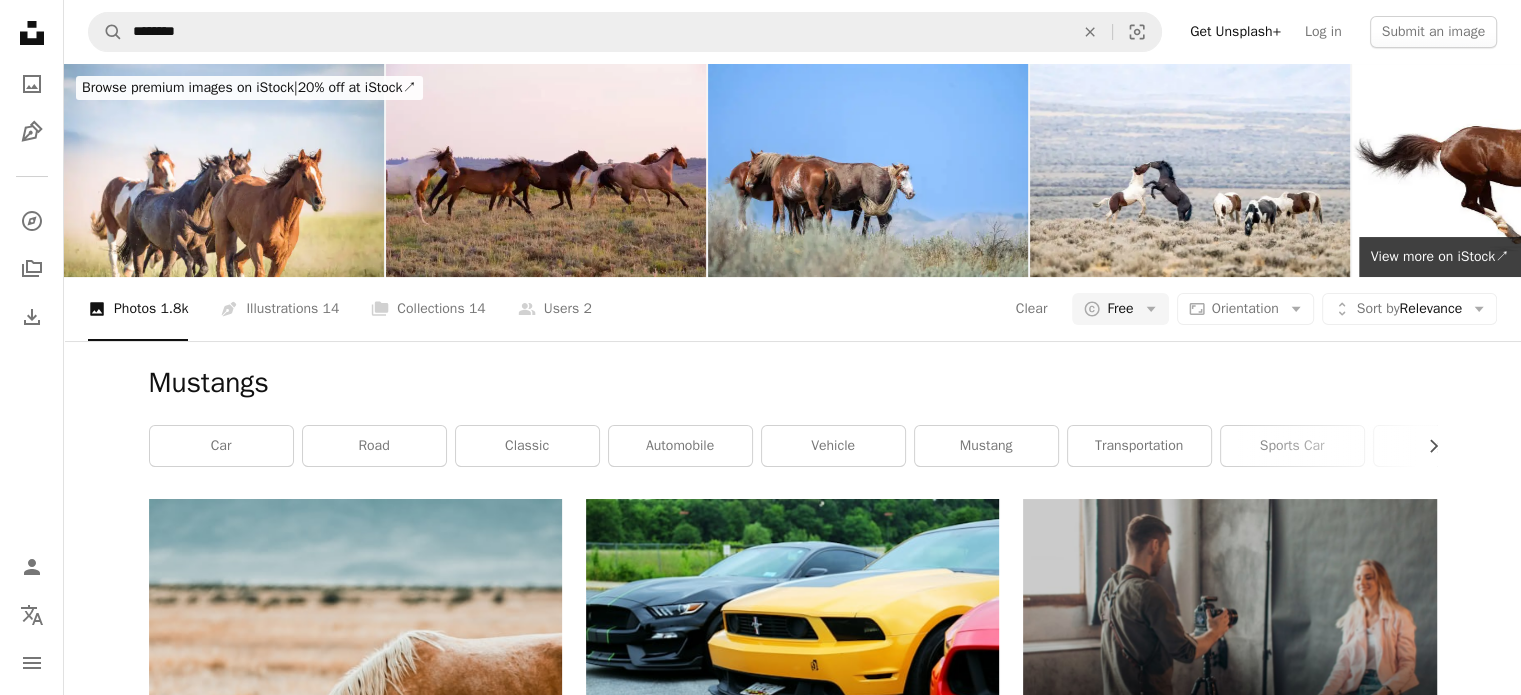 scroll, scrollTop: 0, scrollLeft: 0, axis: both 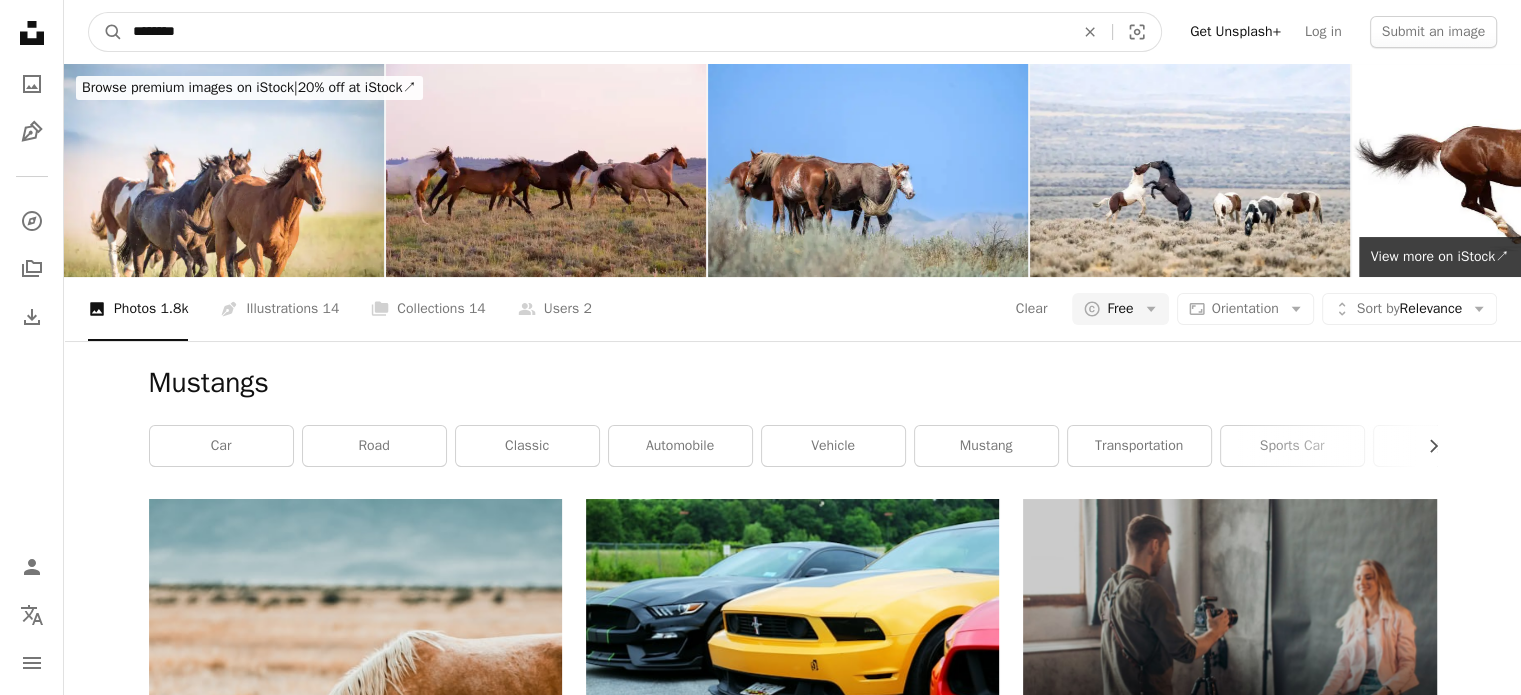 drag, startPoint x: 251, startPoint y: 36, endPoint x: 16, endPoint y: 40, distance: 235.03404 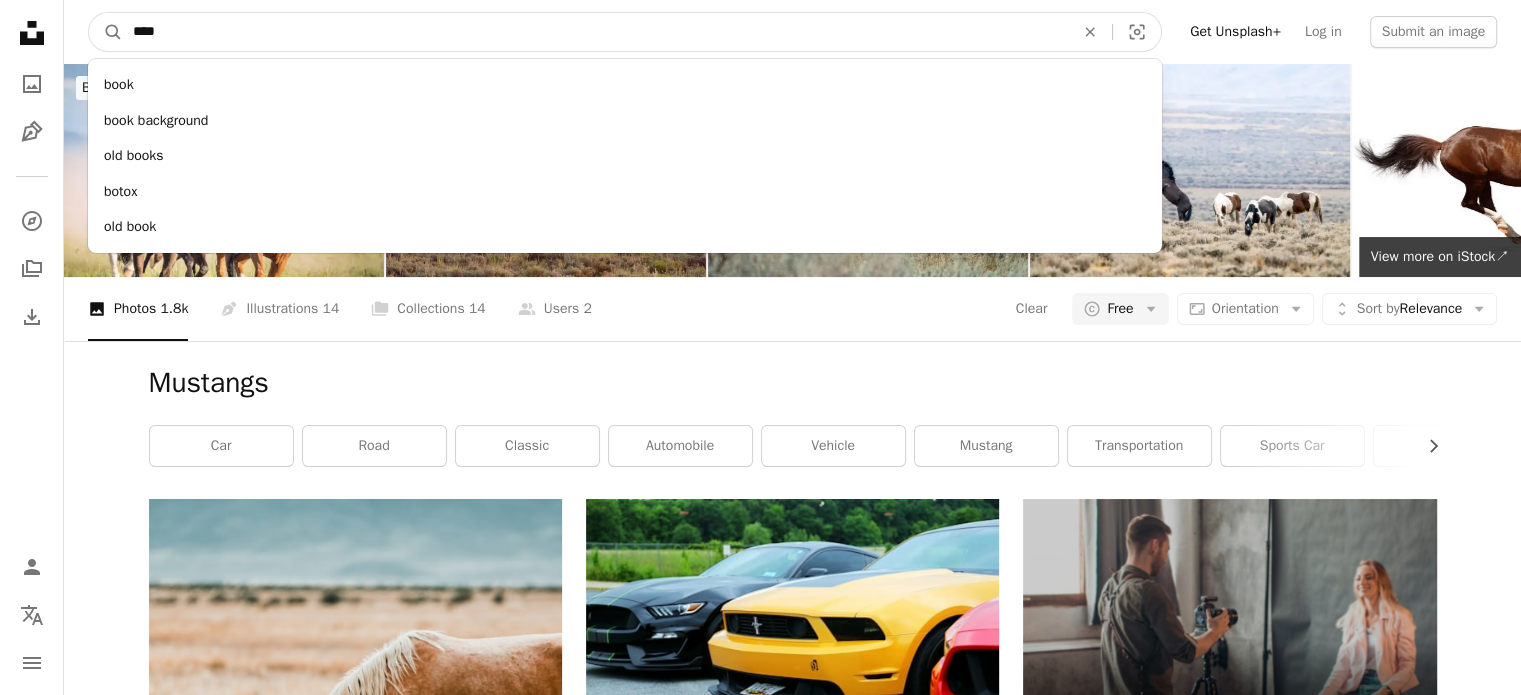 type on "****" 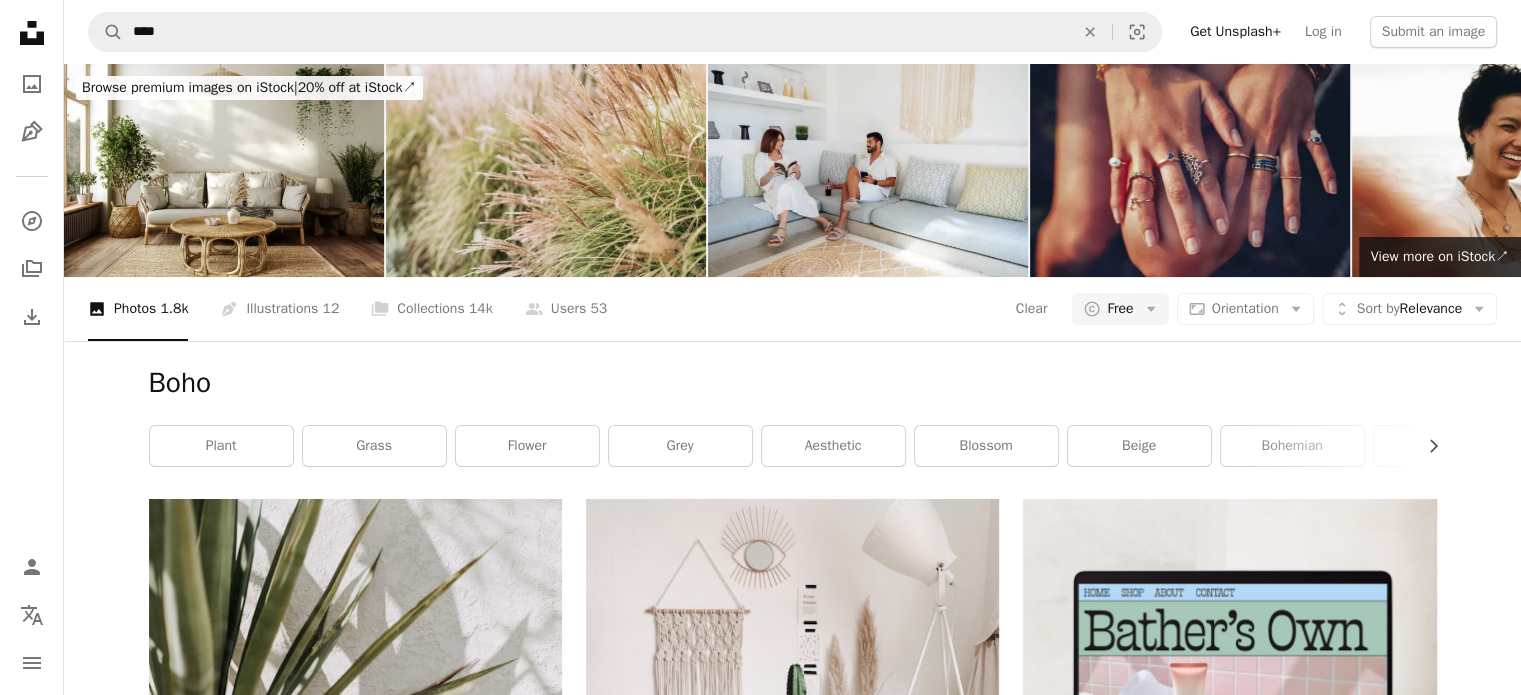 scroll, scrollTop: 4524, scrollLeft: 0, axis: vertical 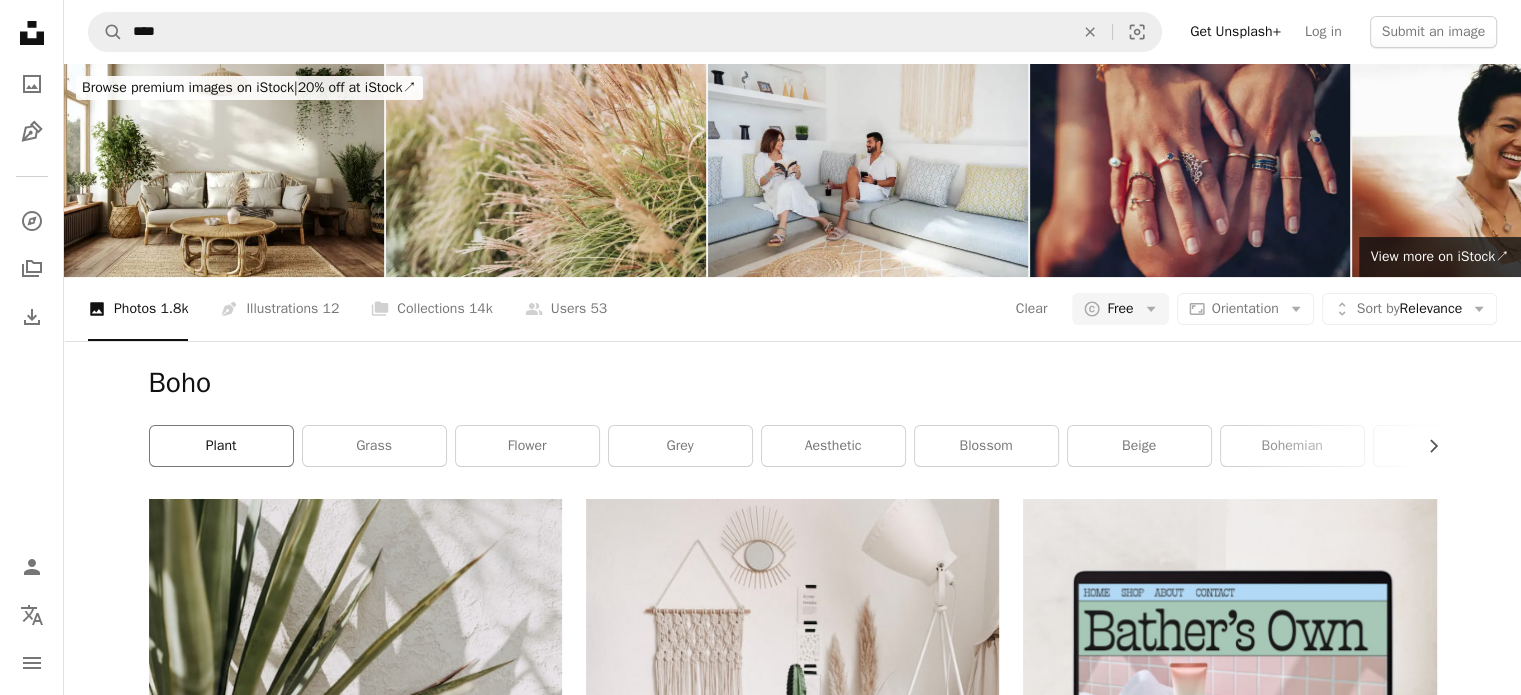 click on "plant" at bounding box center [221, 446] 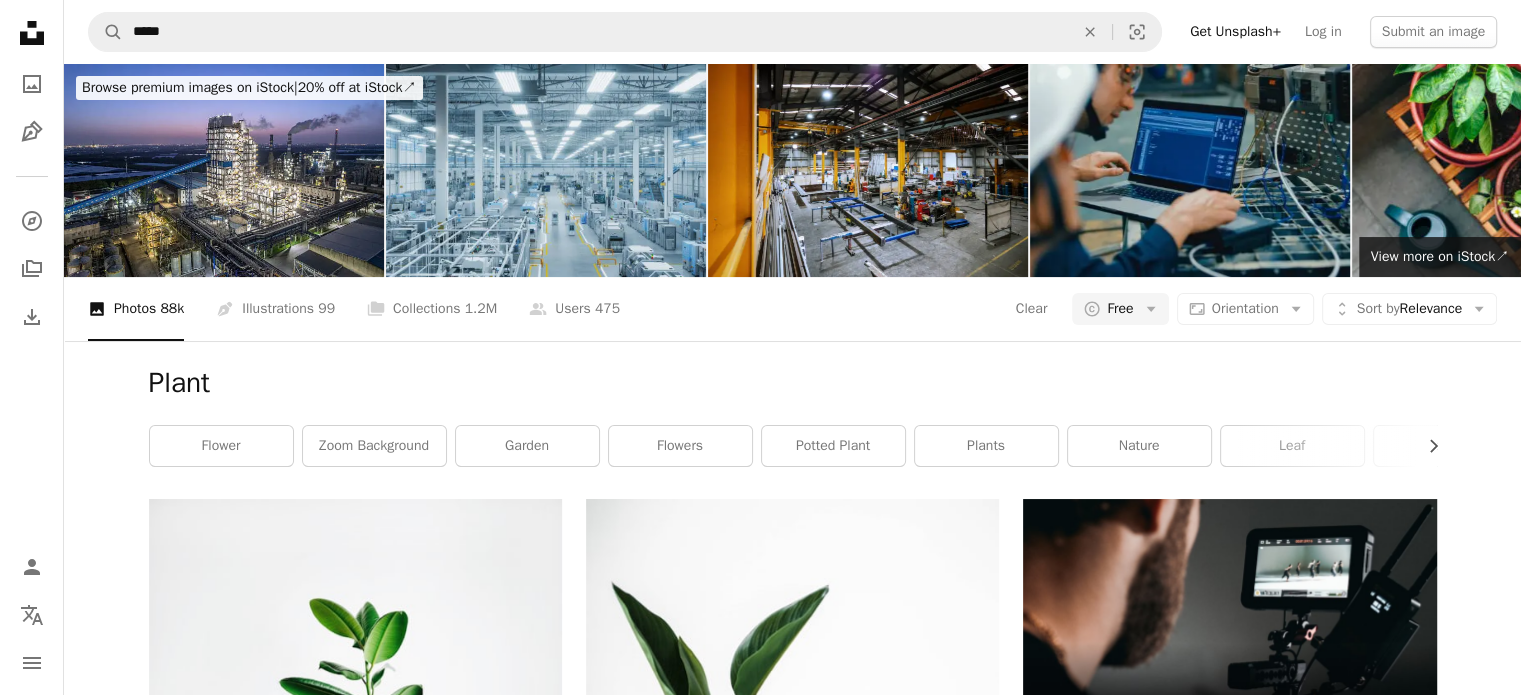 scroll, scrollTop: 0, scrollLeft: 0, axis: both 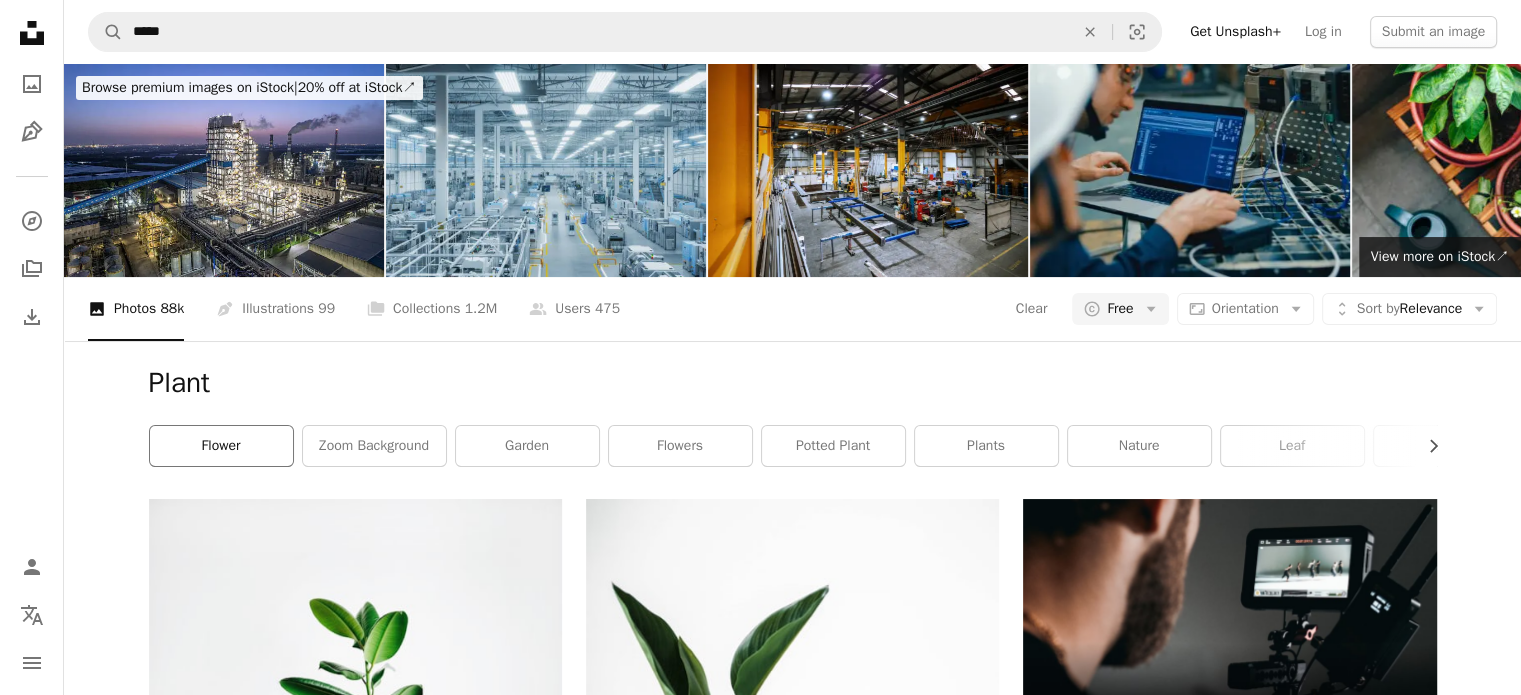click on "flower" at bounding box center [221, 446] 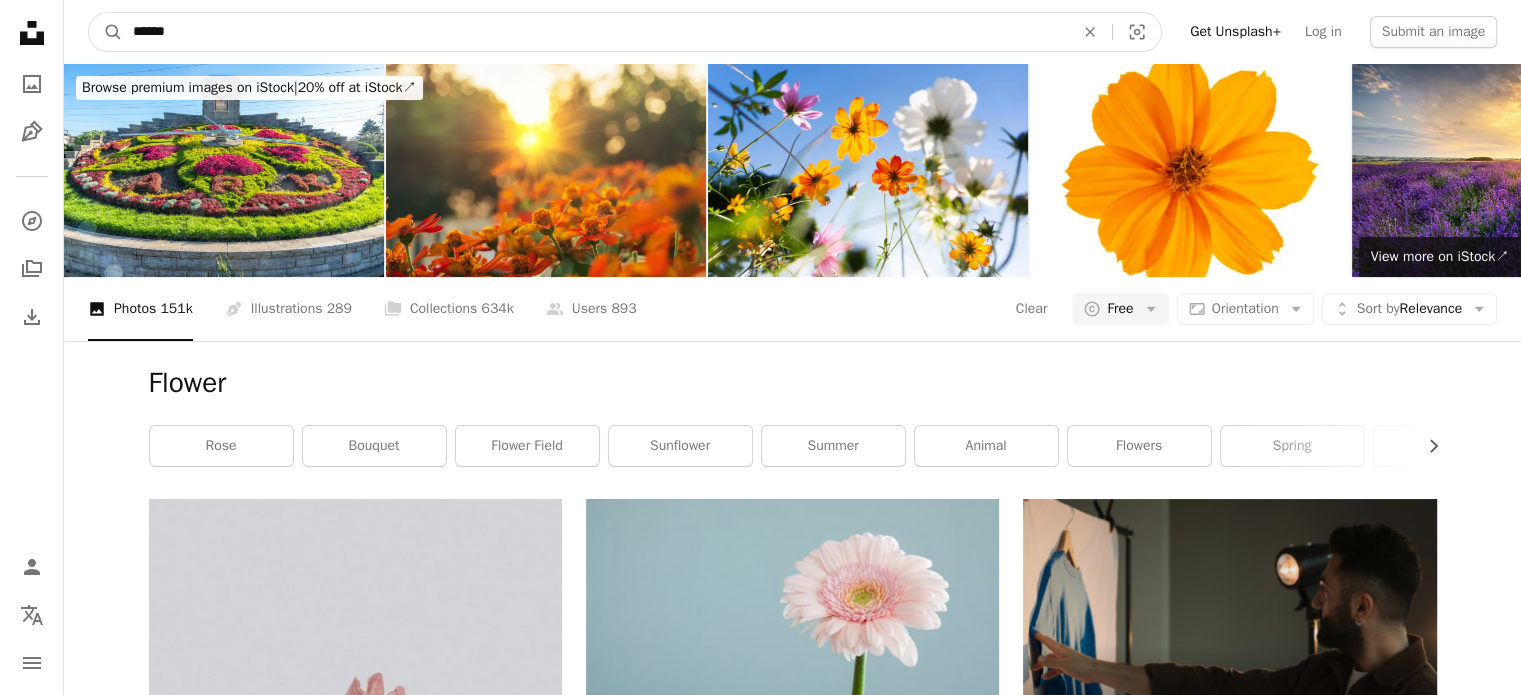 drag, startPoint x: 182, startPoint y: 37, endPoint x: 0, endPoint y: 43, distance: 182.09888 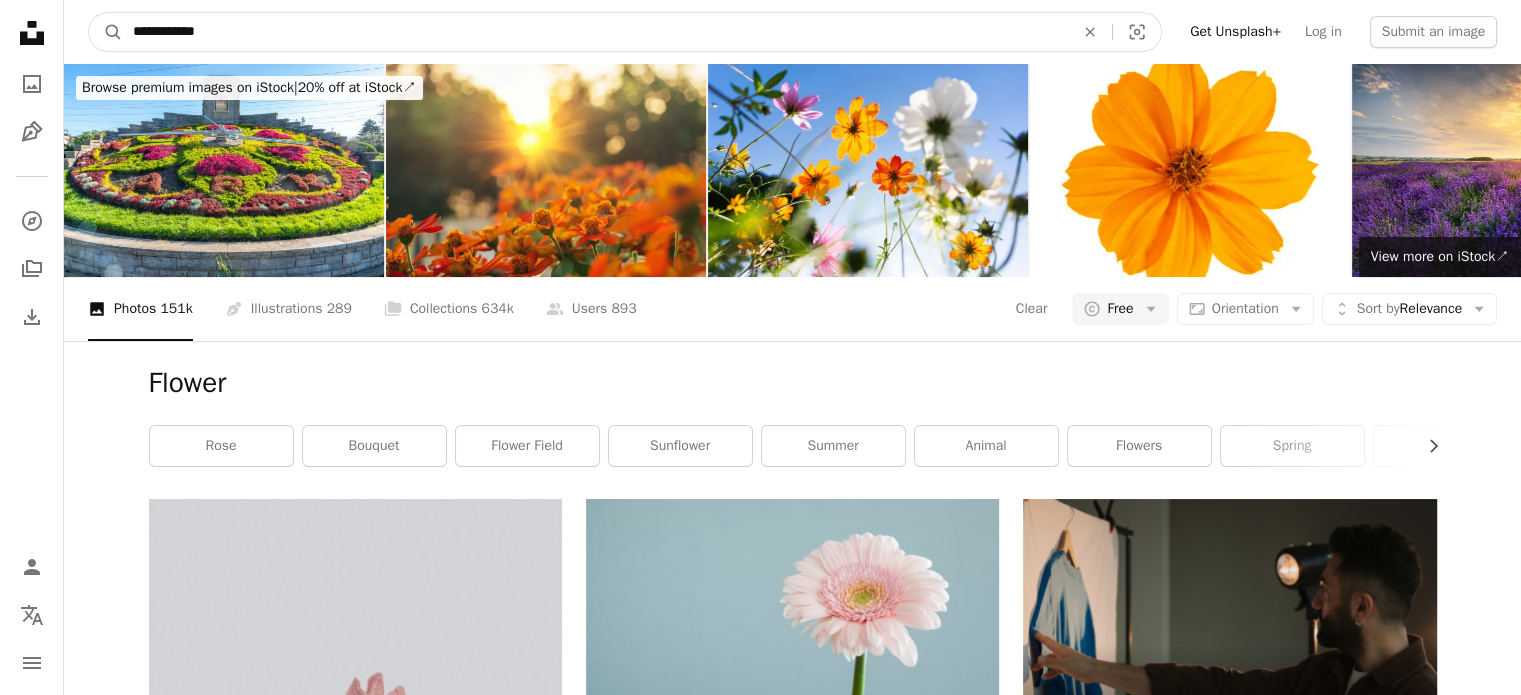 type on "**********" 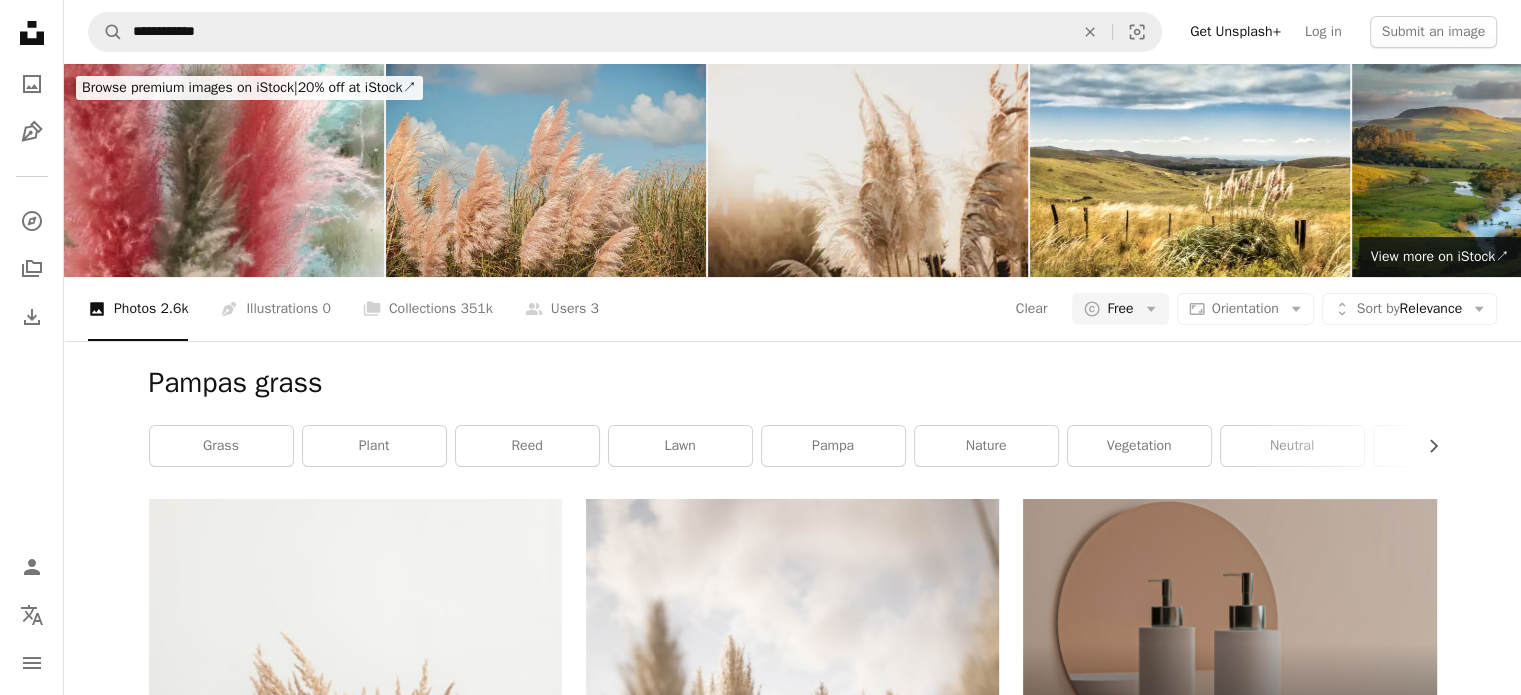 scroll, scrollTop: 4044, scrollLeft: 0, axis: vertical 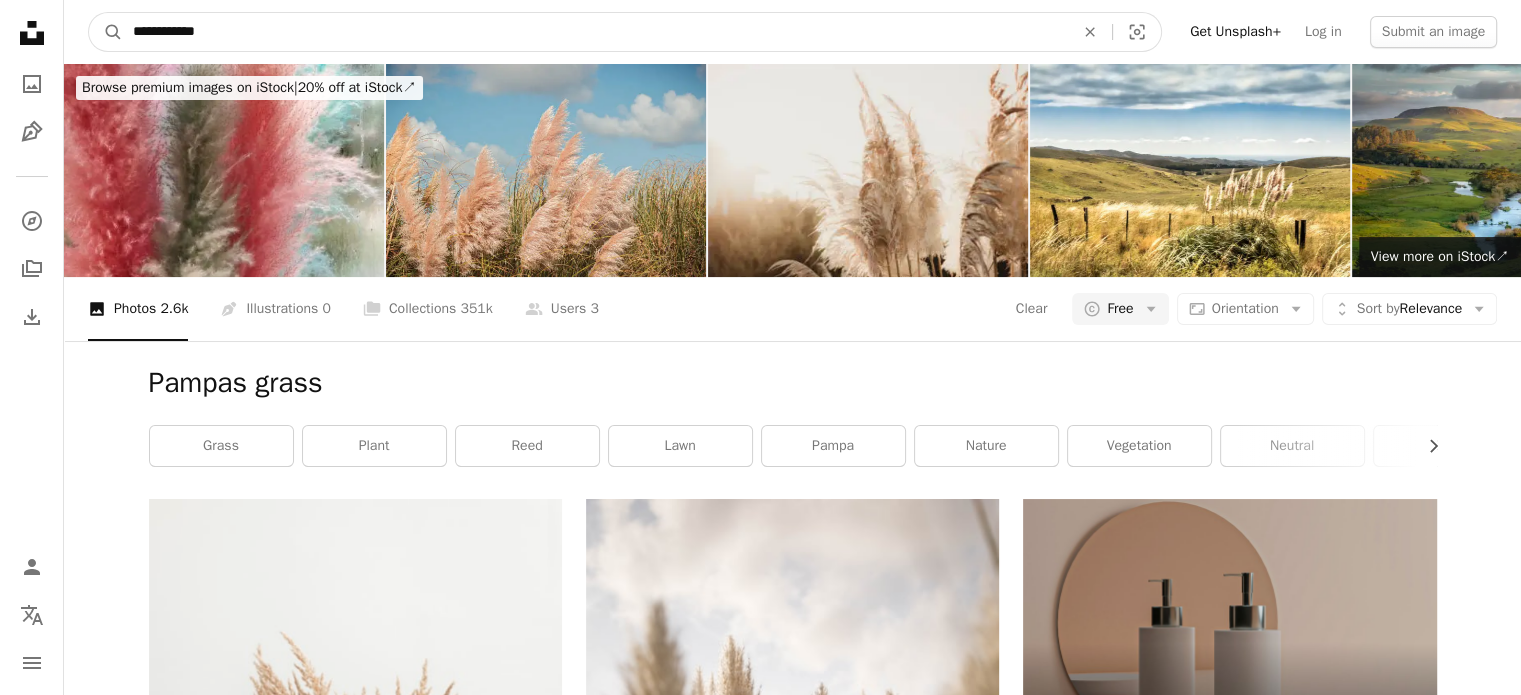 drag, startPoint x: 253, startPoint y: 24, endPoint x: 0, endPoint y: 6, distance: 253.63951 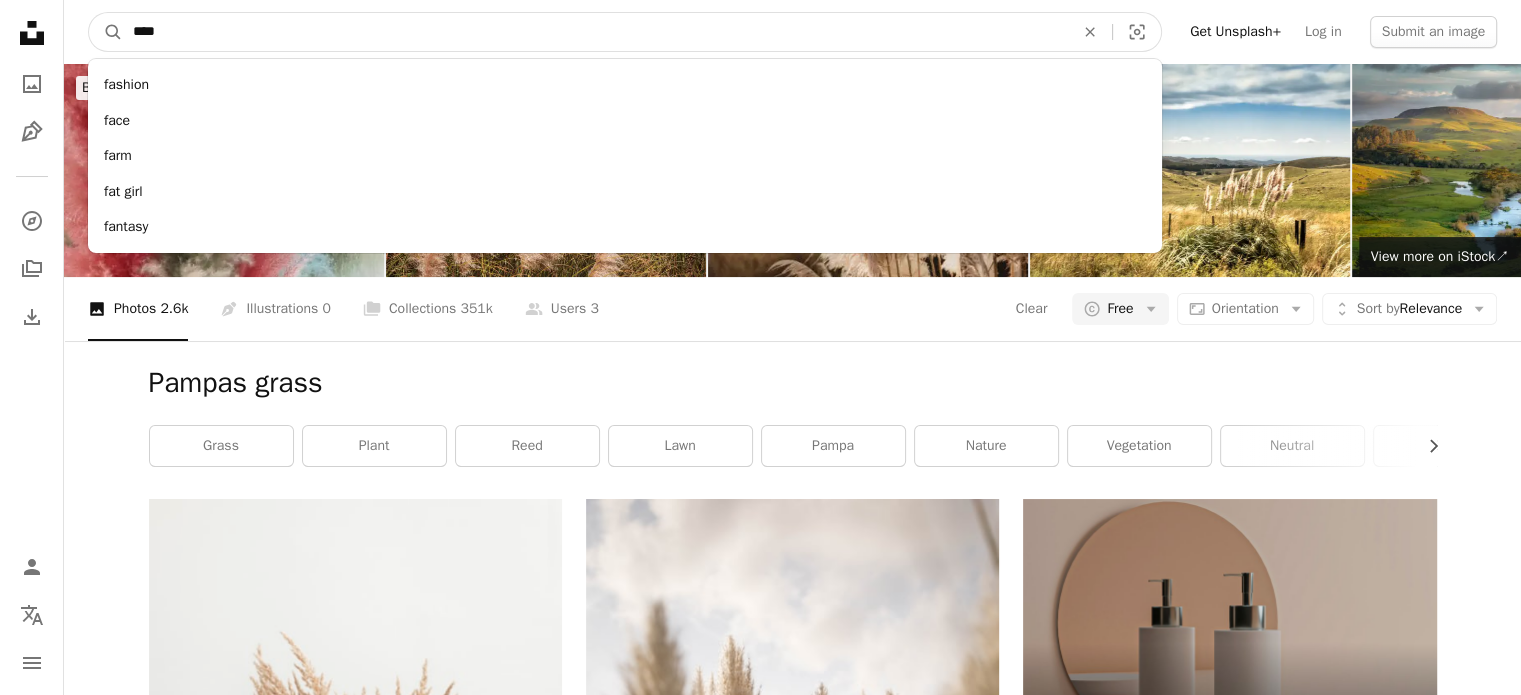 type on "****" 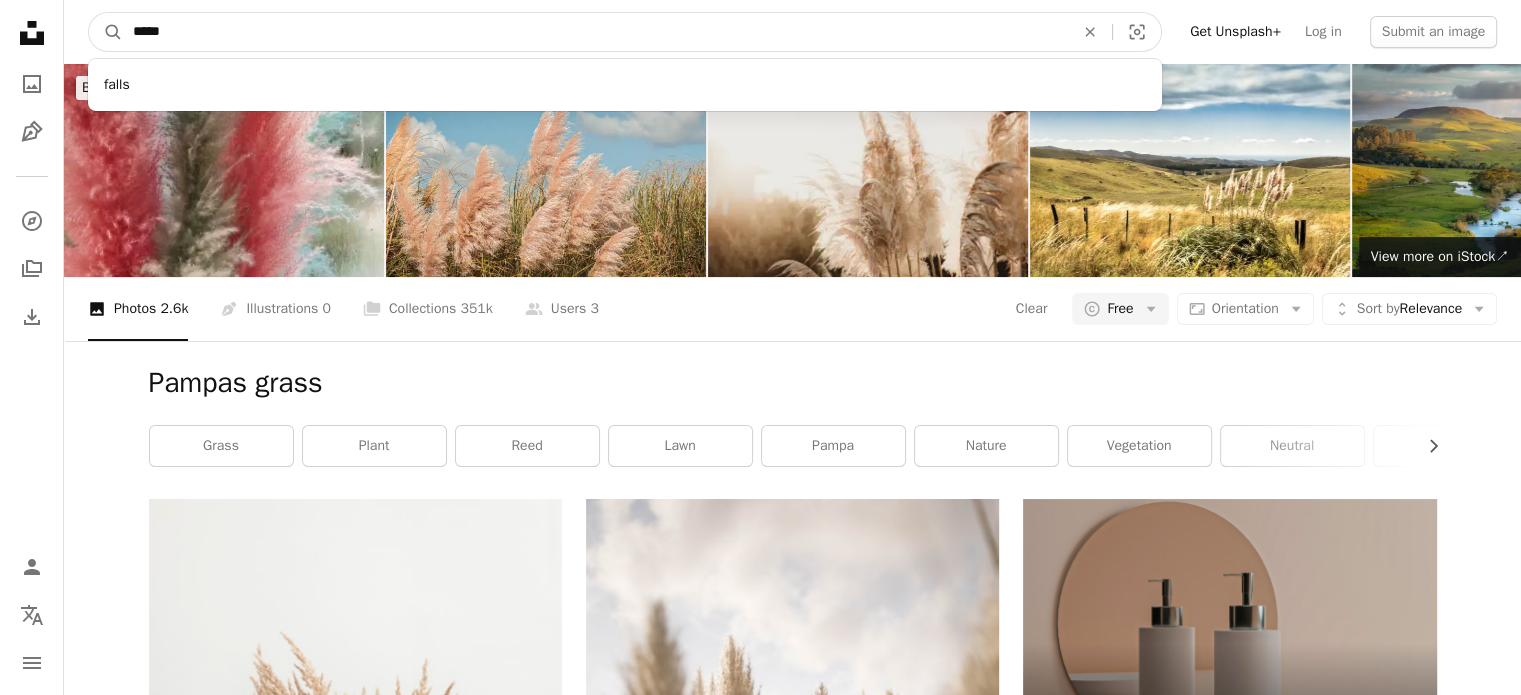 click on "A magnifying glass" at bounding box center (106, 32) 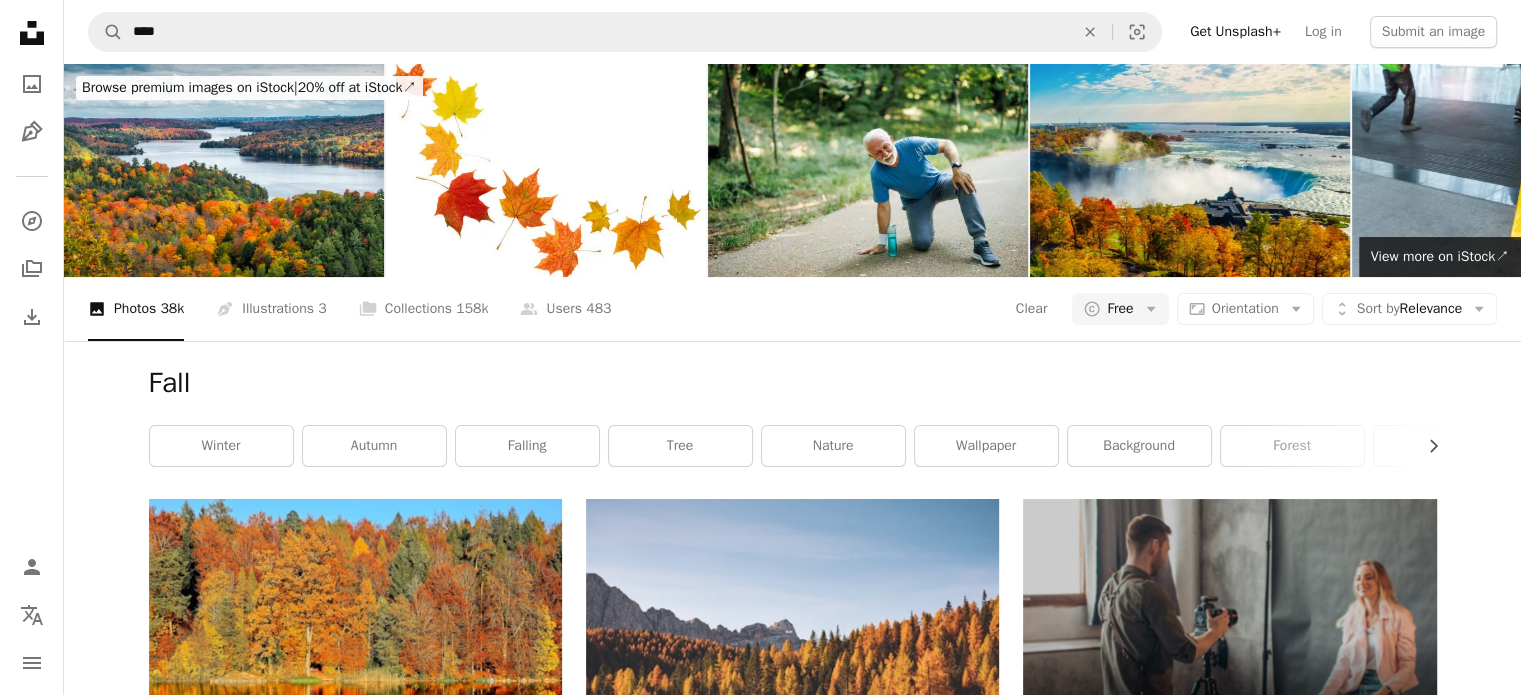 scroll, scrollTop: 1887, scrollLeft: 0, axis: vertical 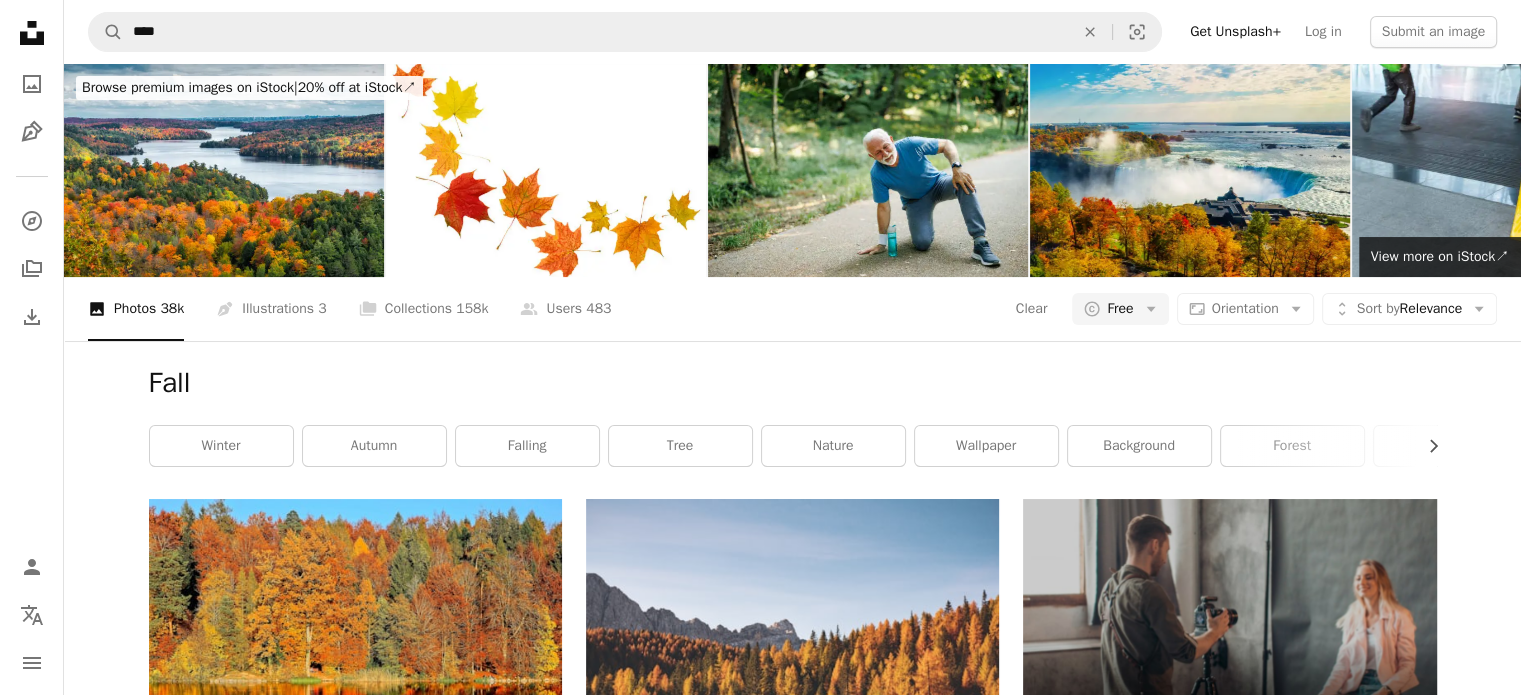 click on "Arrow pointing down" at bounding box center [522, 2306] 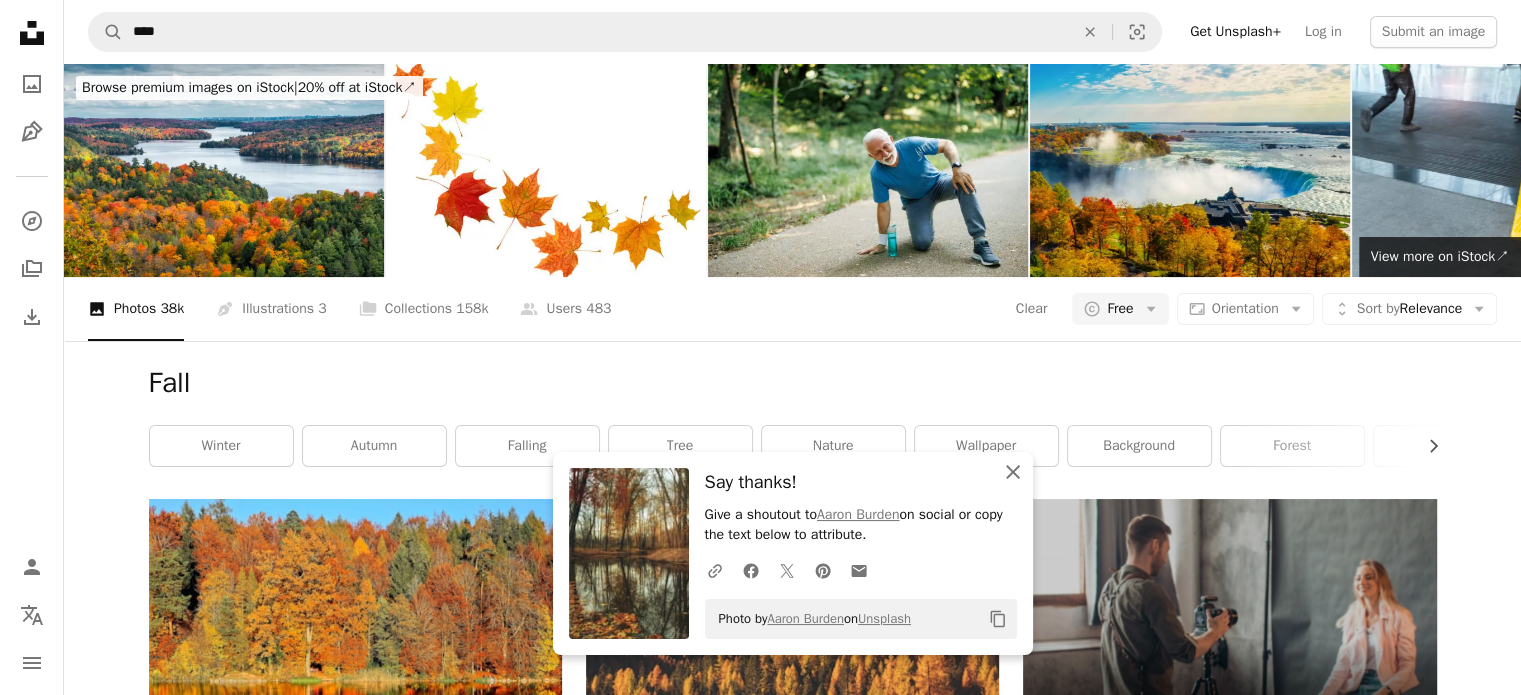 click on "An X shape" 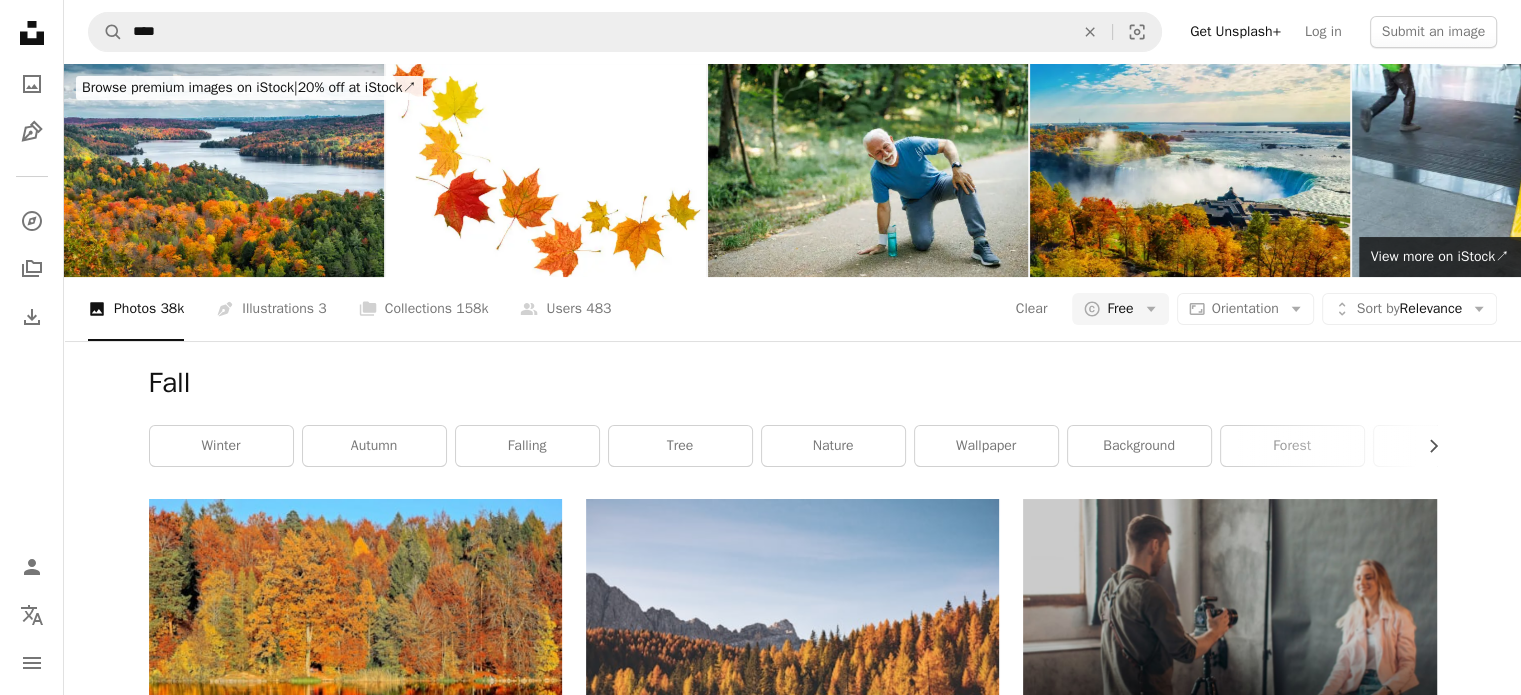 scroll, scrollTop: 3203, scrollLeft: 0, axis: vertical 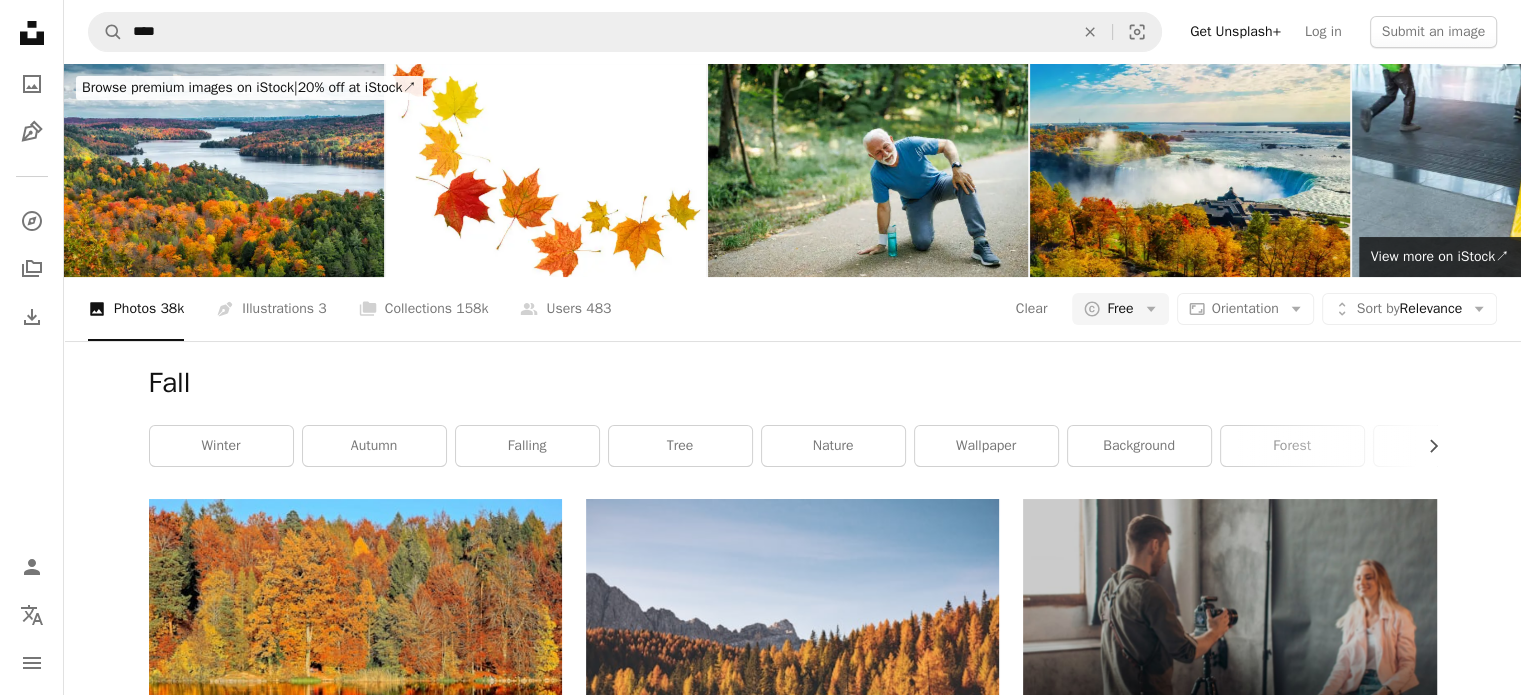 click on "Arrow pointing down" 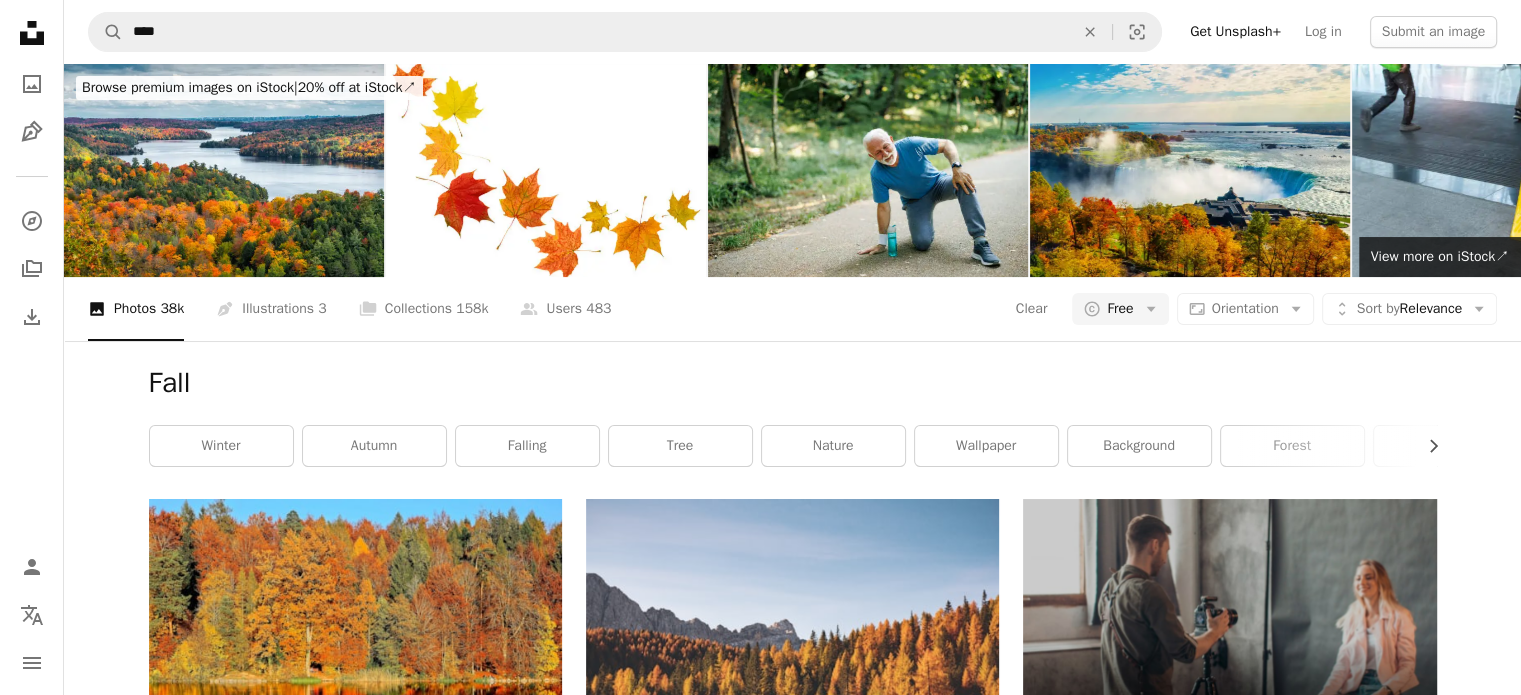 scroll, scrollTop: 6392, scrollLeft: 0, axis: vertical 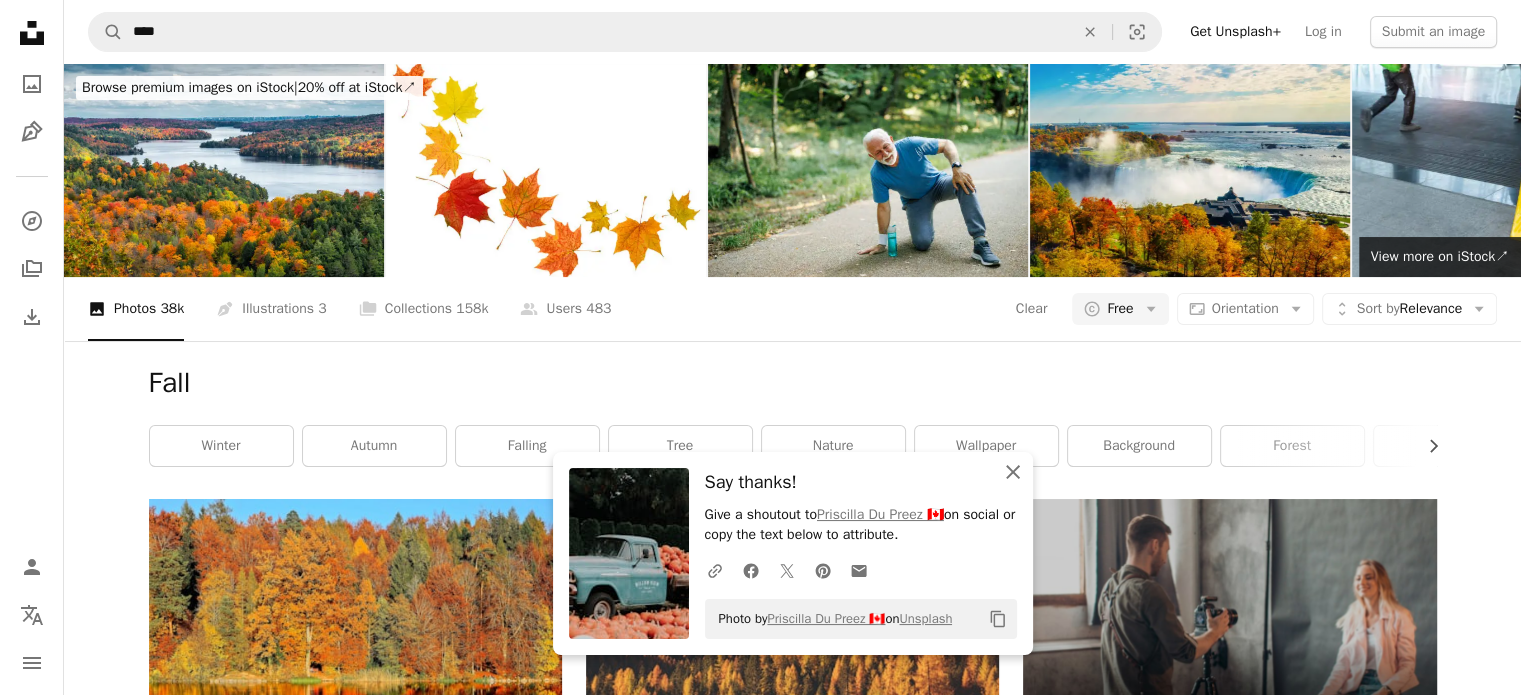 click 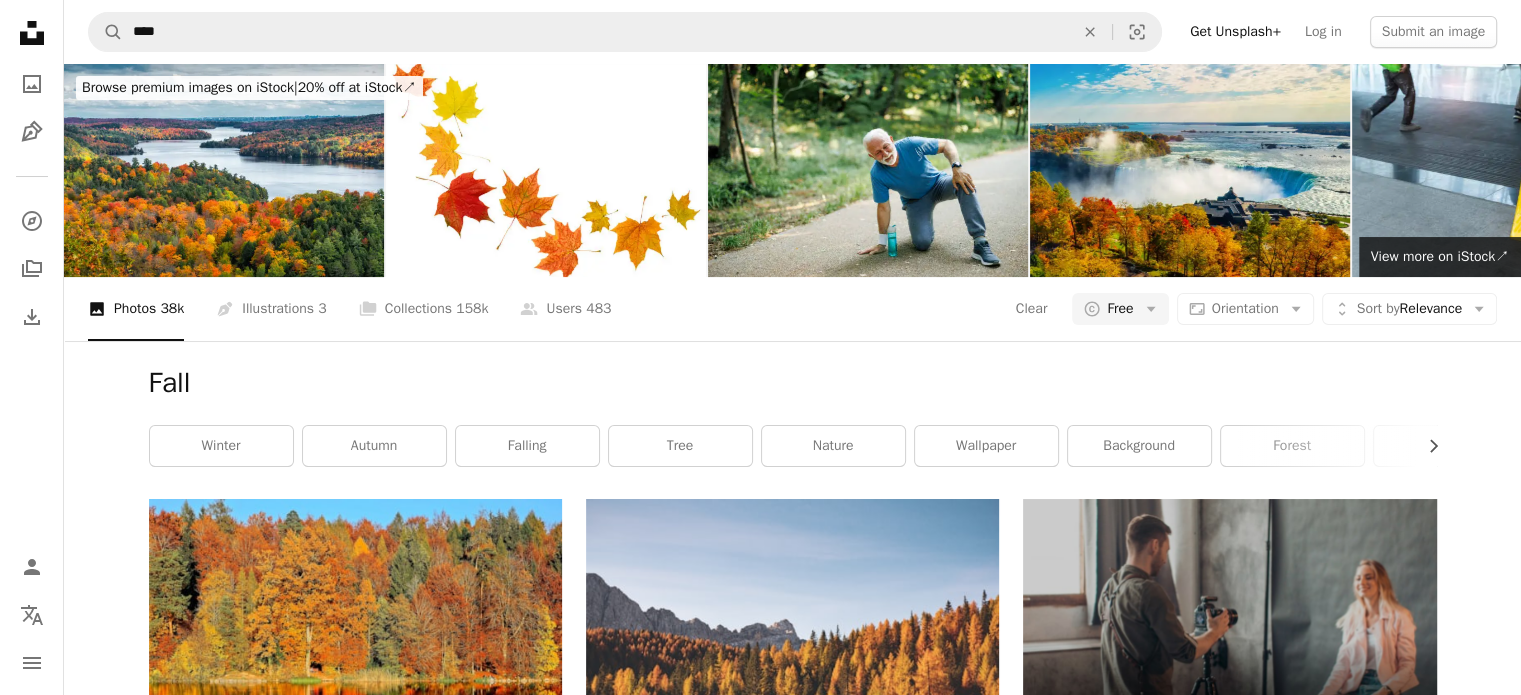 scroll, scrollTop: 0, scrollLeft: 0, axis: both 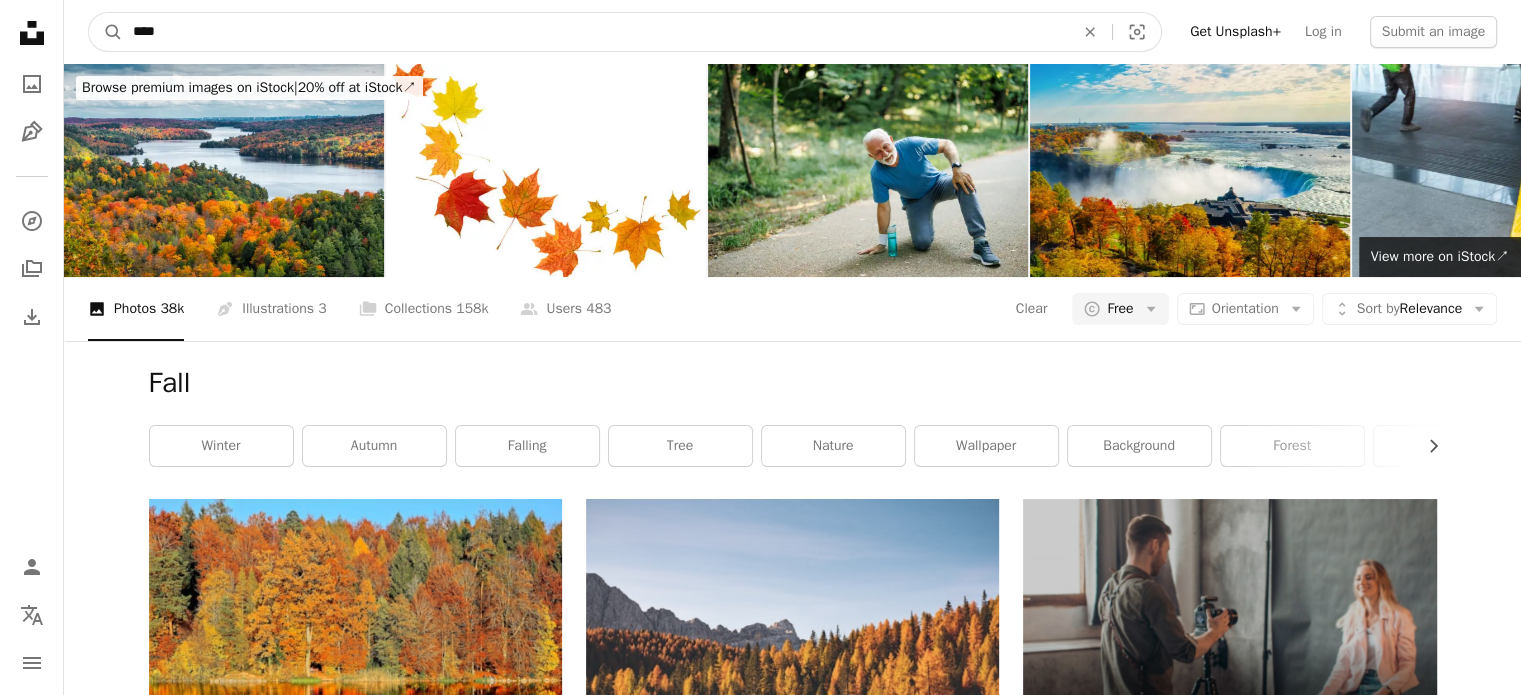 click on "****" at bounding box center [595, 32] 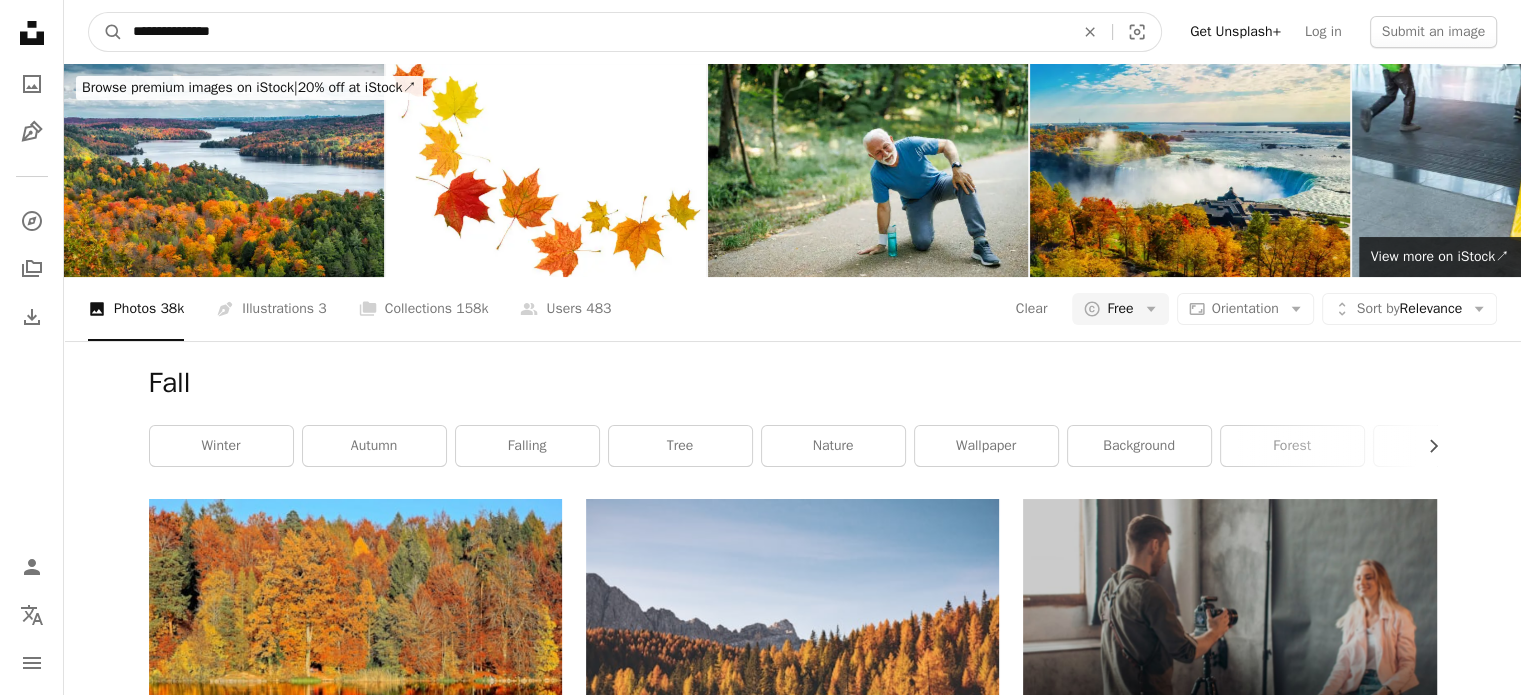 type on "**********" 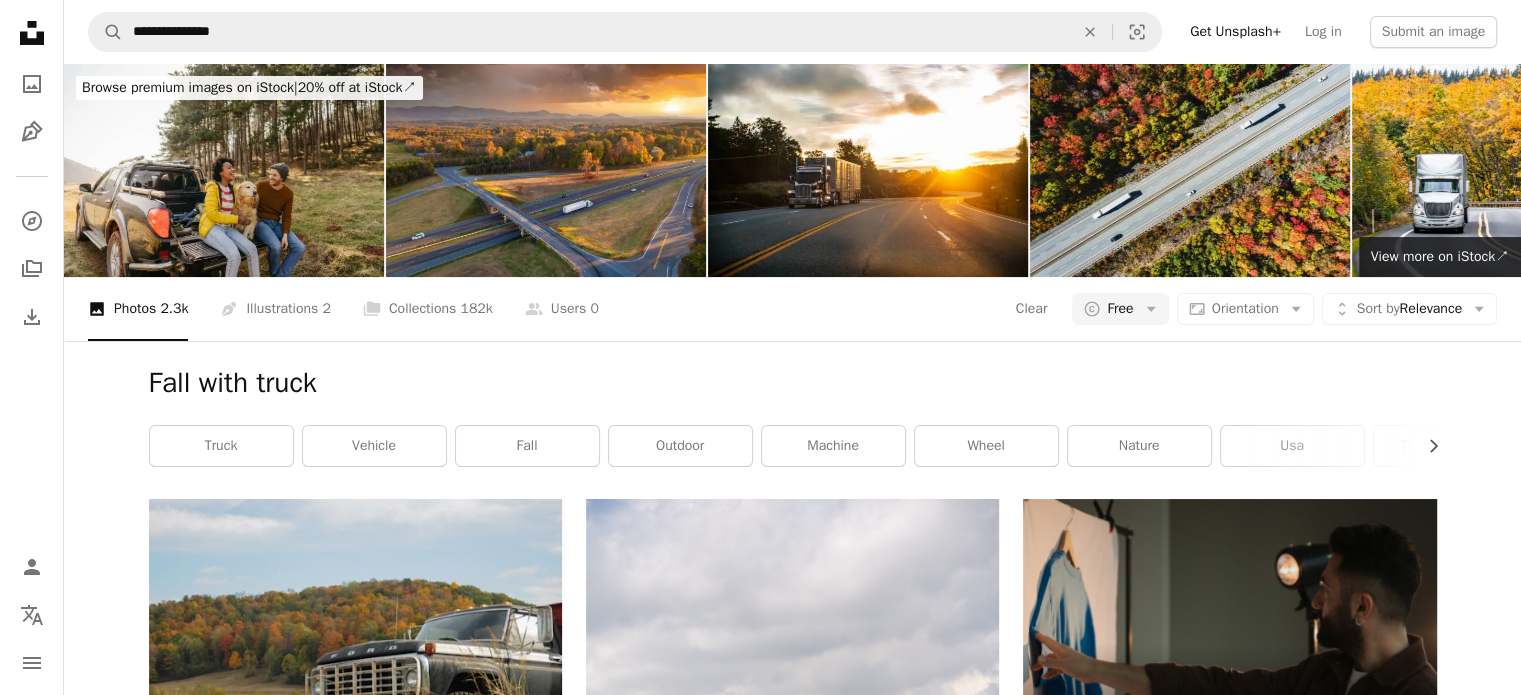 scroll, scrollTop: 2813, scrollLeft: 0, axis: vertical 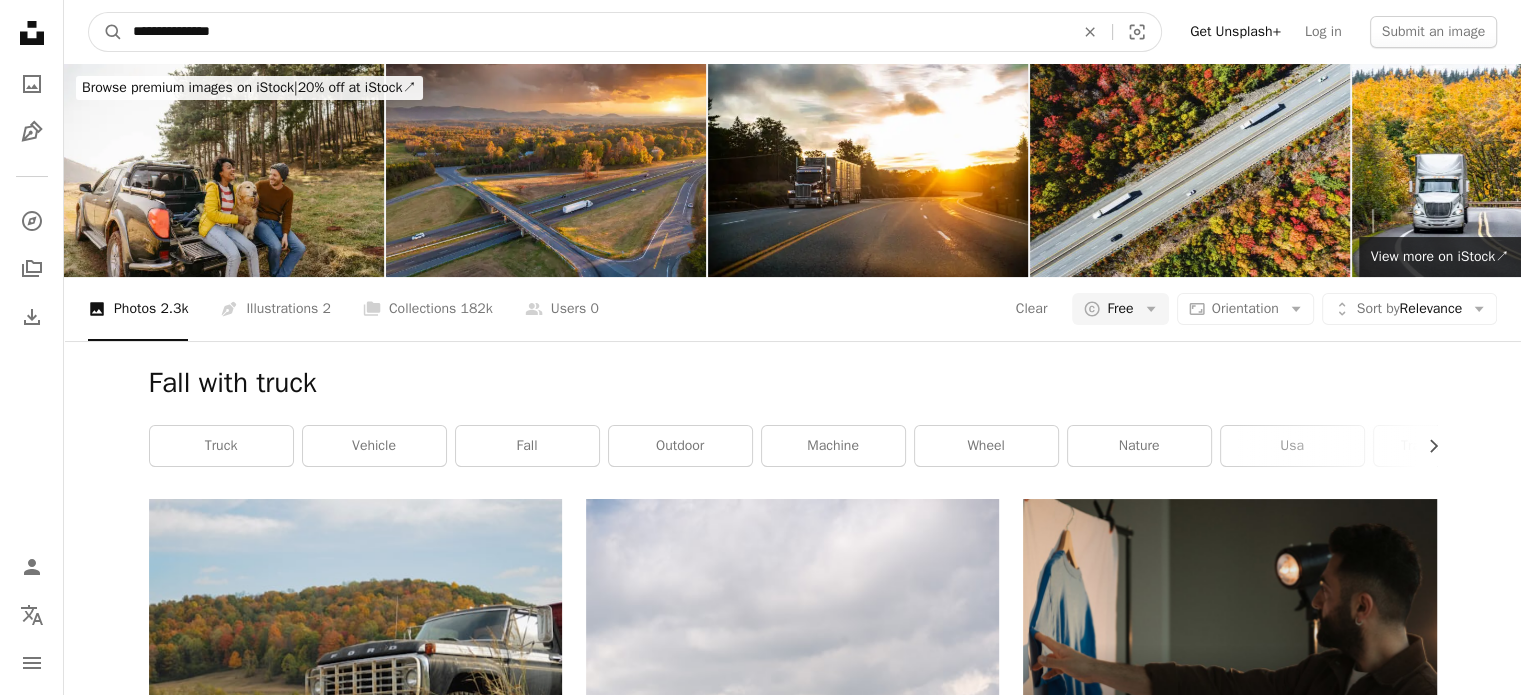 drag, startPoint x: 231, startPoint y: 31, endPoint x: 8, endPoint y: 31, distance: 223 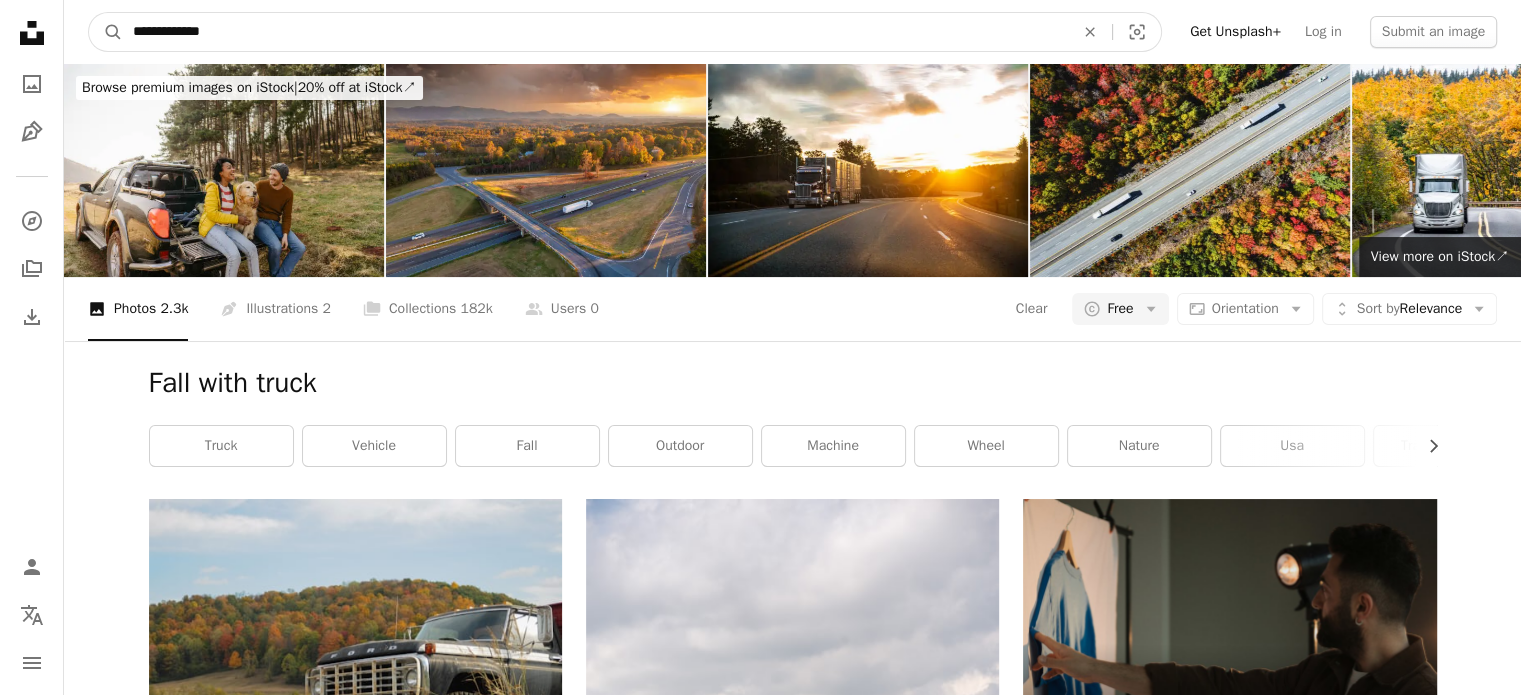 type on "**********" 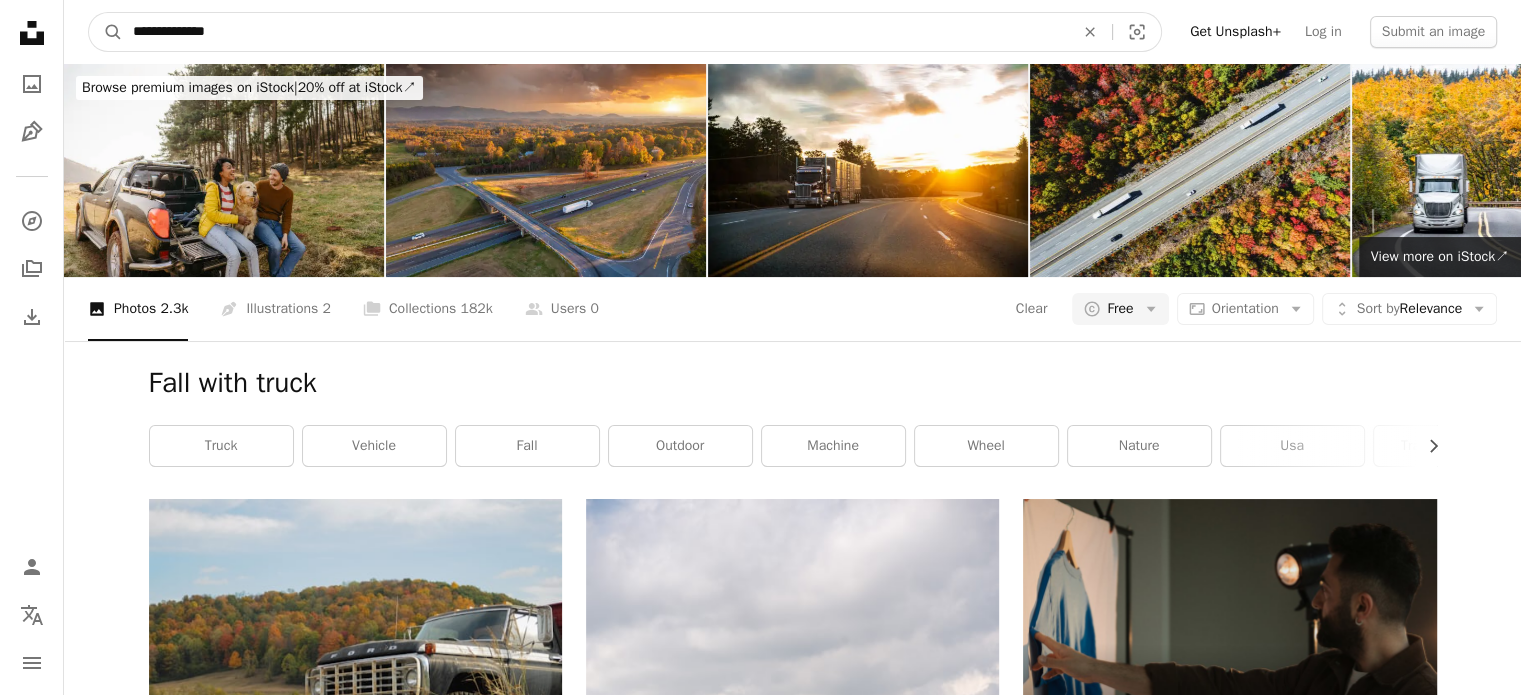 click on "A magnifying glass" at bounding box center (106, 32) 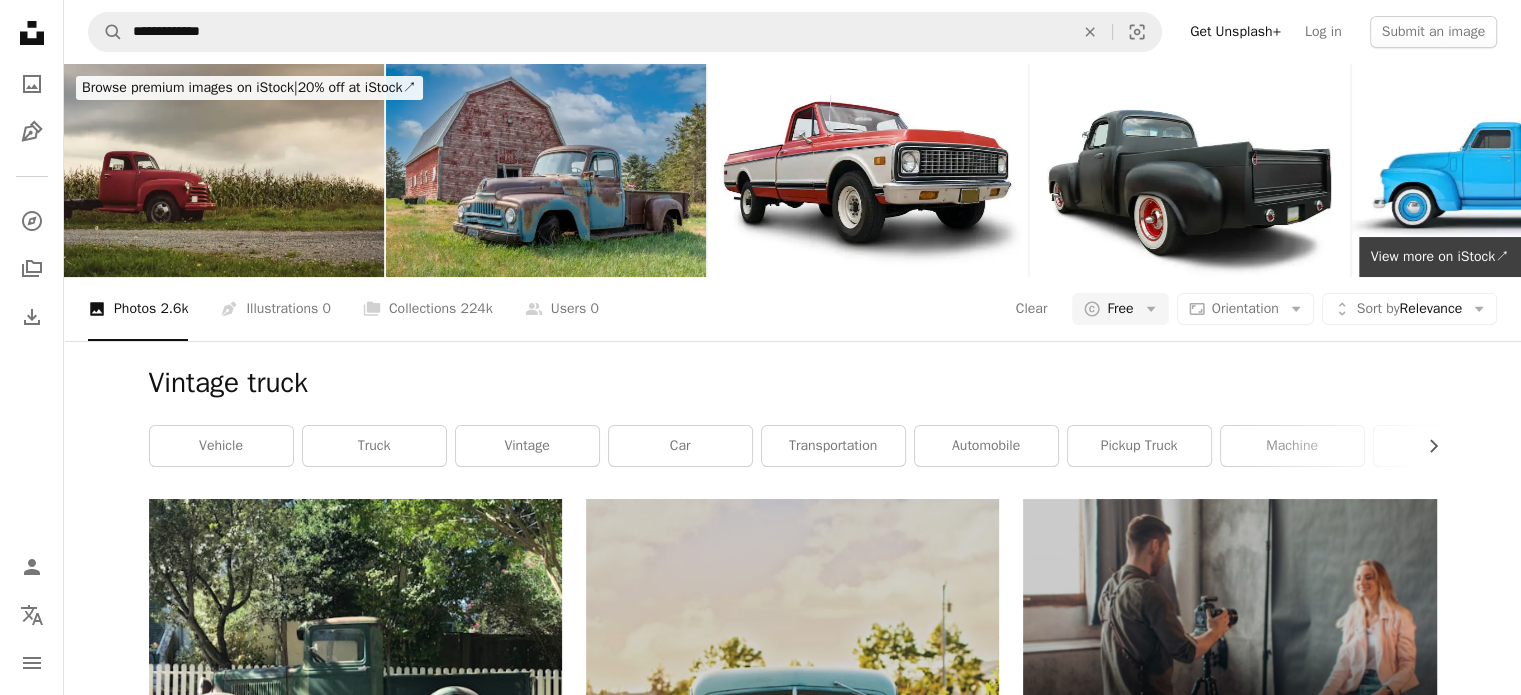 scroll, scrollTop: 3580, scrollLeft: 0, axis: vertical 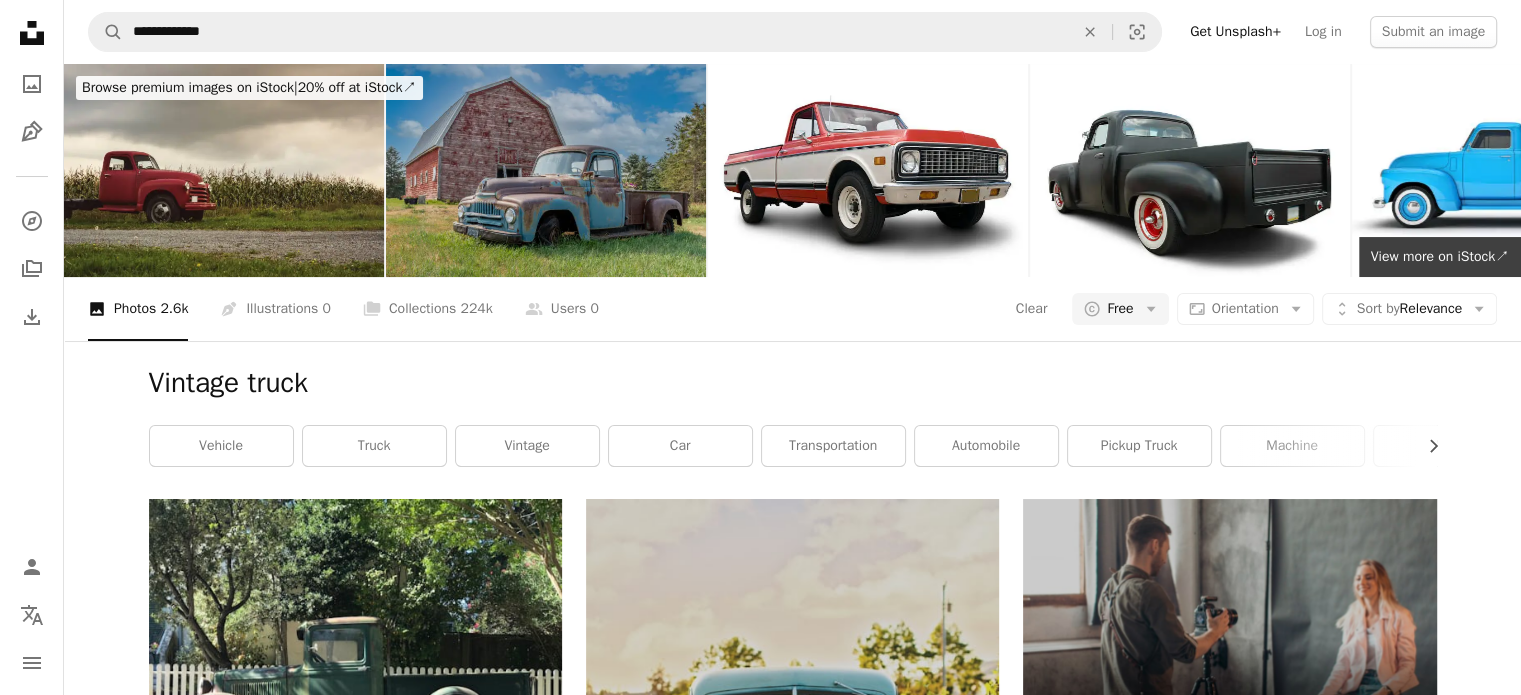 click at bounding box center (546, 170) 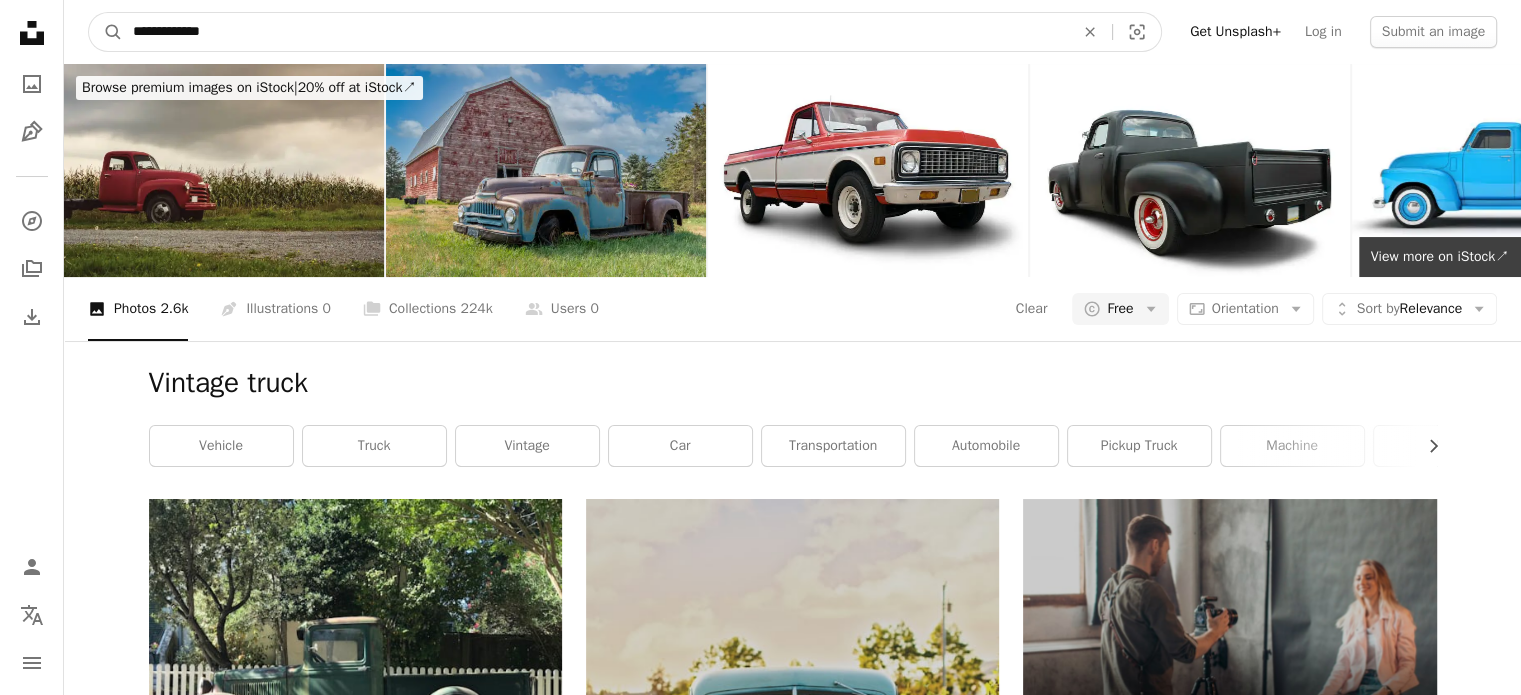 drag, startPoint x: 315, startPoint y: 47, endPoint x: 47, endPoint y: 29, distance: 268.6038 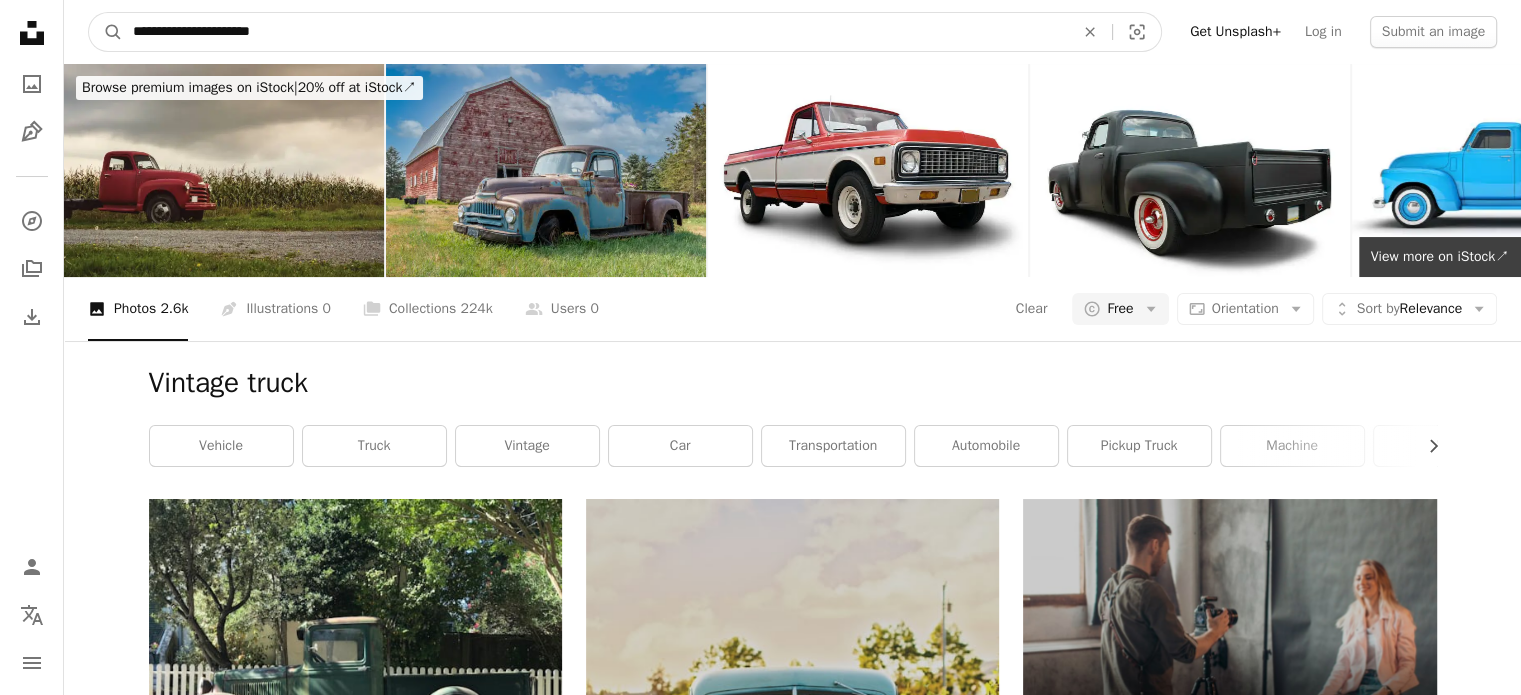 type on "**********" 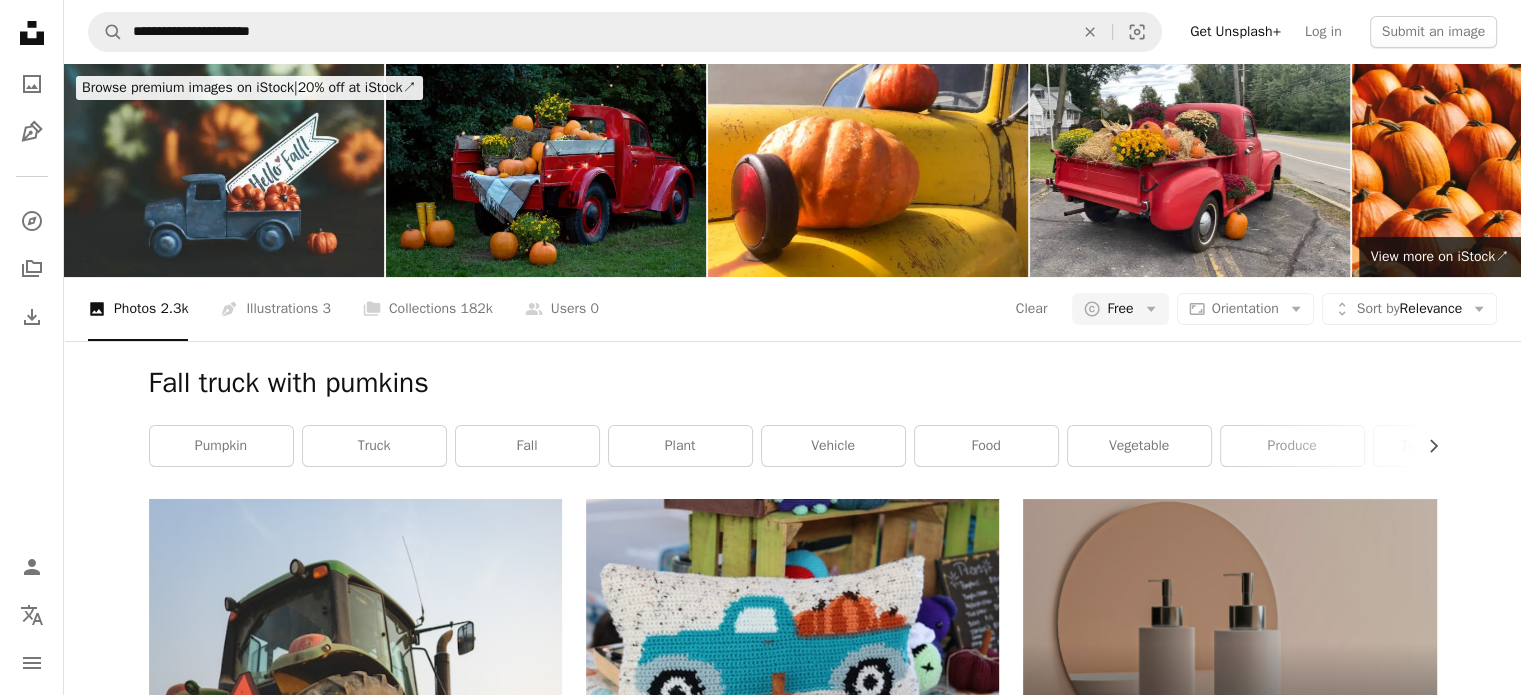 scroll, scrollTop: 1706, scrollLeft: 0, axis: vertical 